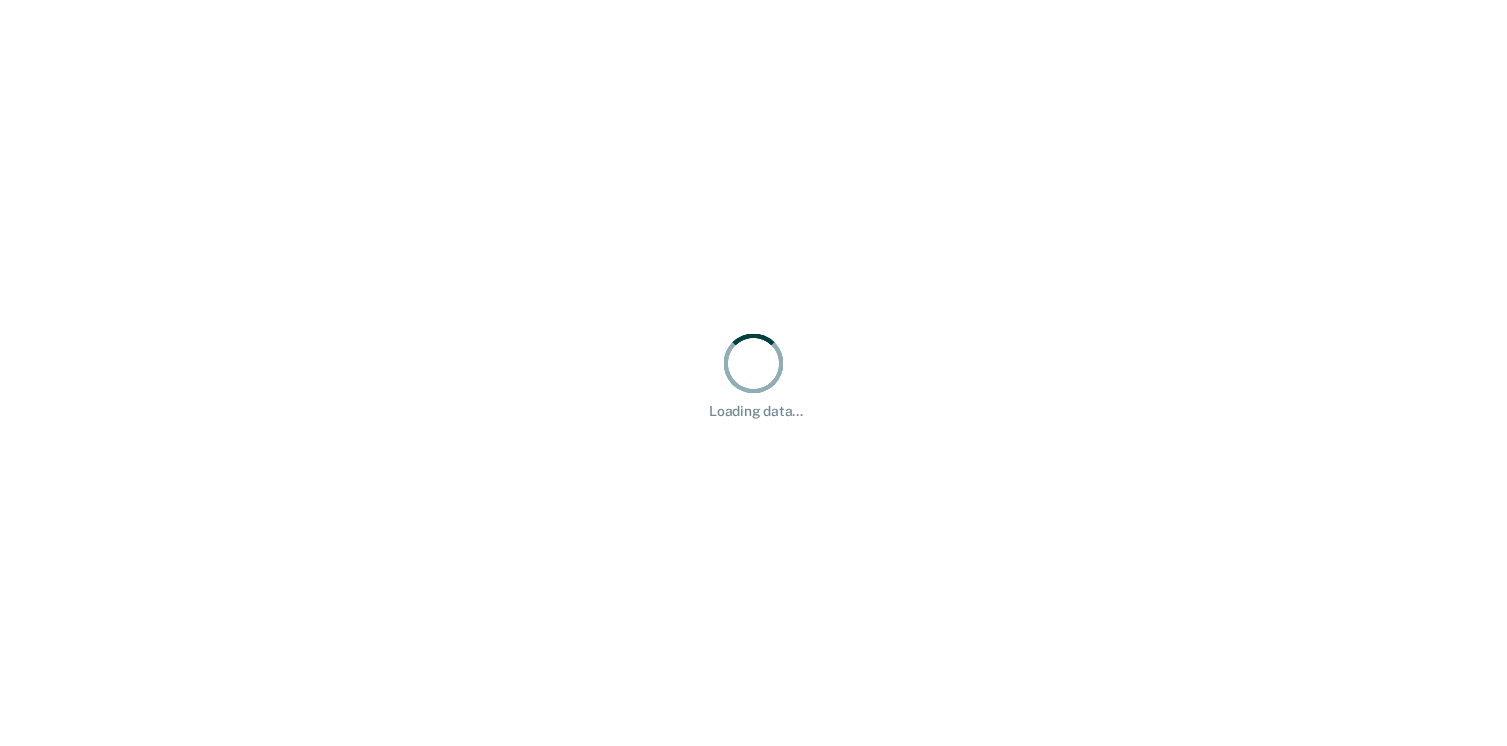 scroll, scrollTop: 0, scrollLeft: 0, axis: both 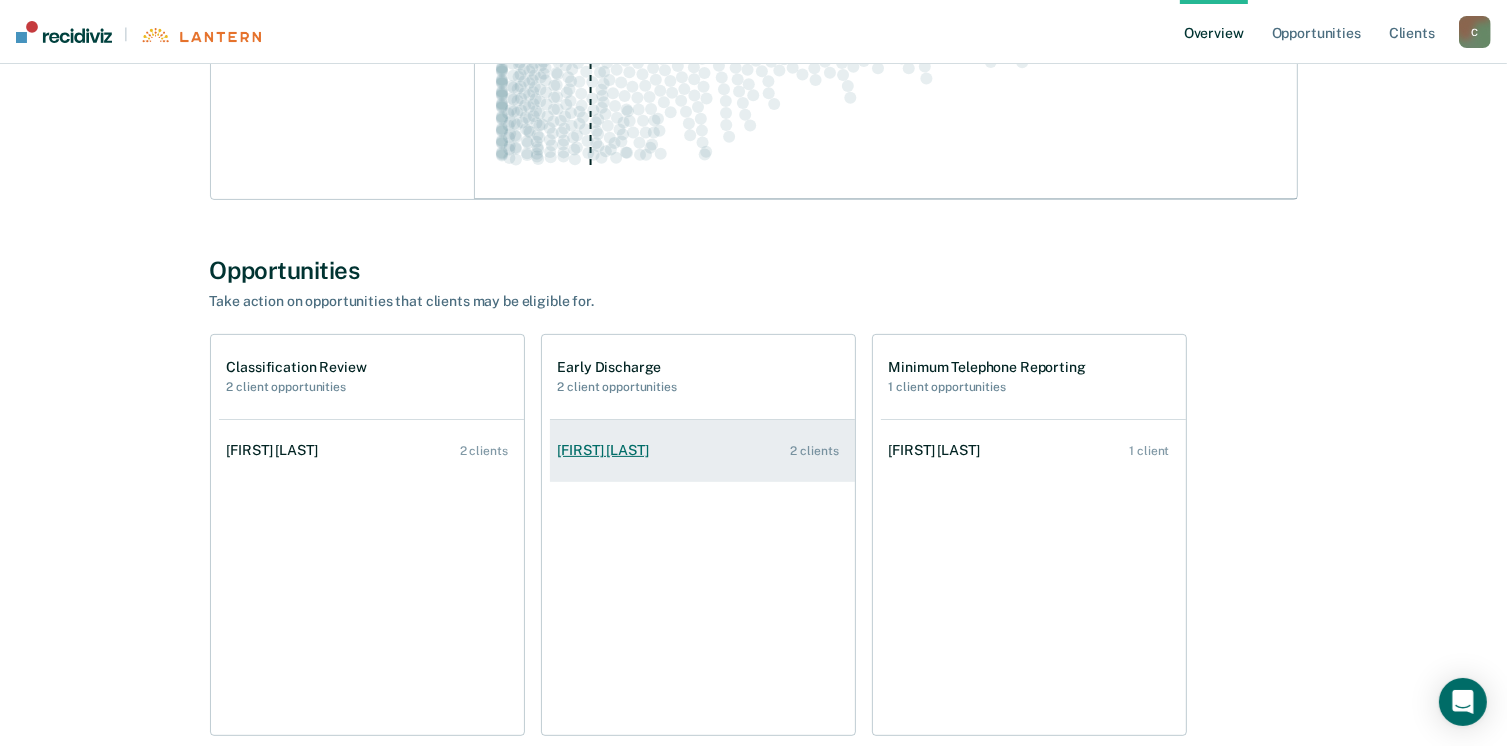 click on "[FIRST] [LAST]" at bounding box center (607, 450) 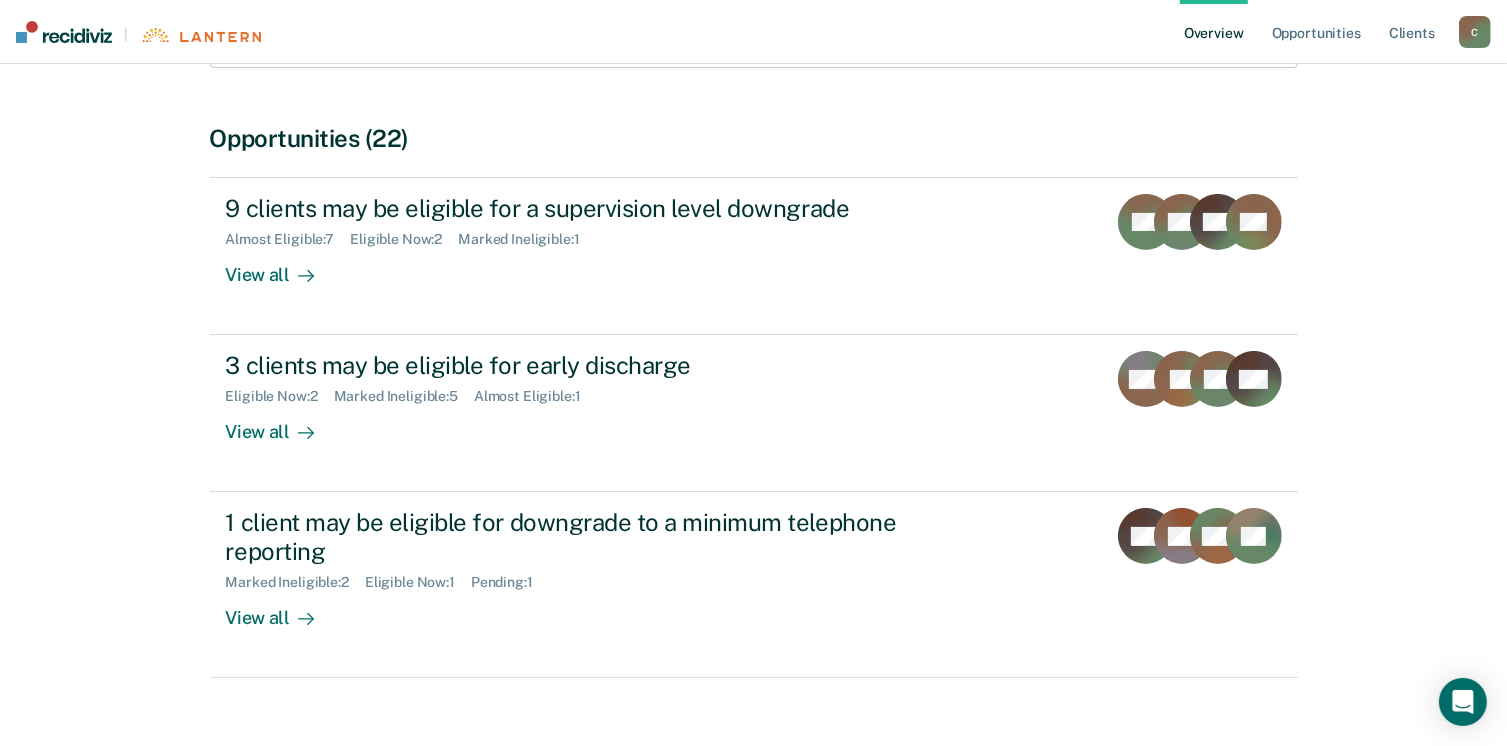 scroll, scrollTop: 400, scrollLeft: 0, axis: vertical 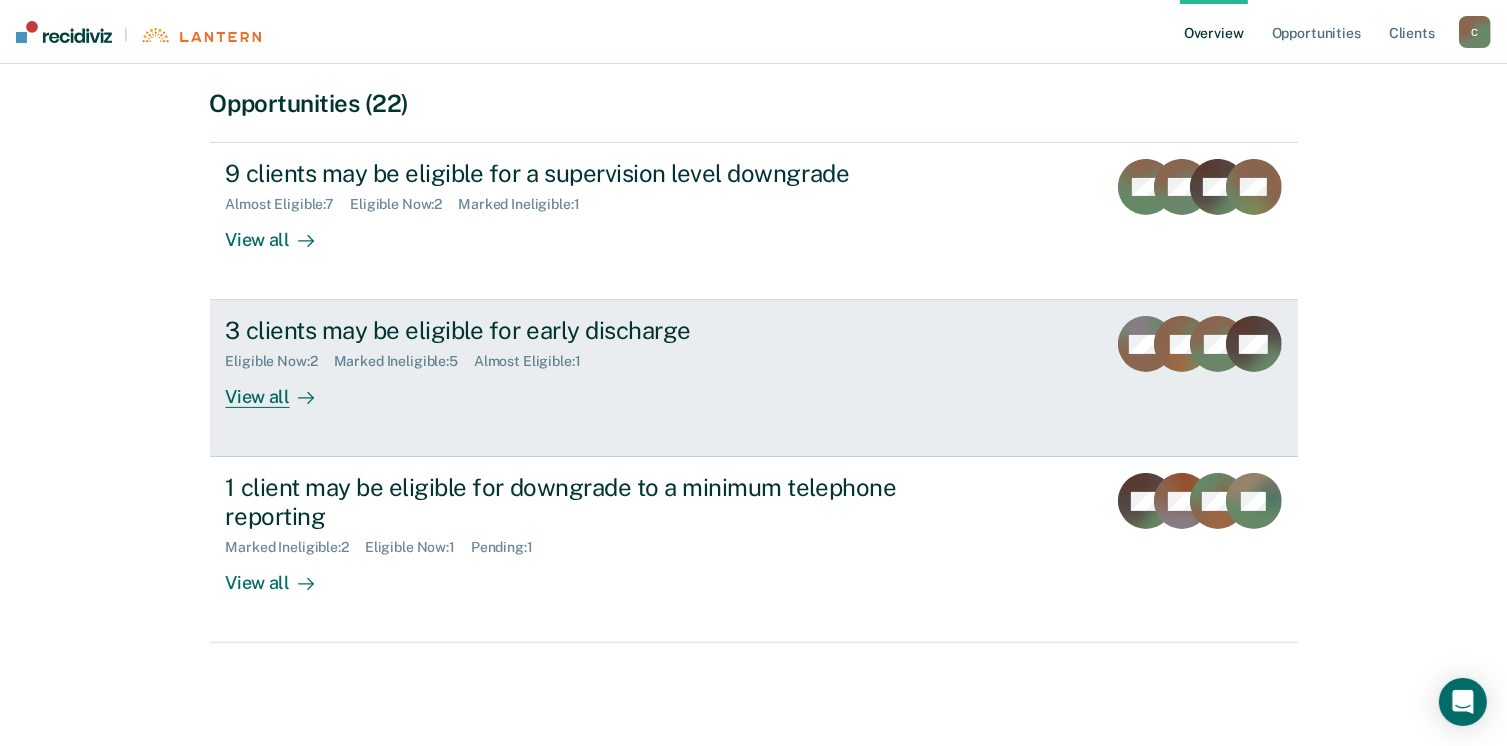 click on "View all" at bounding box center (282, 389) 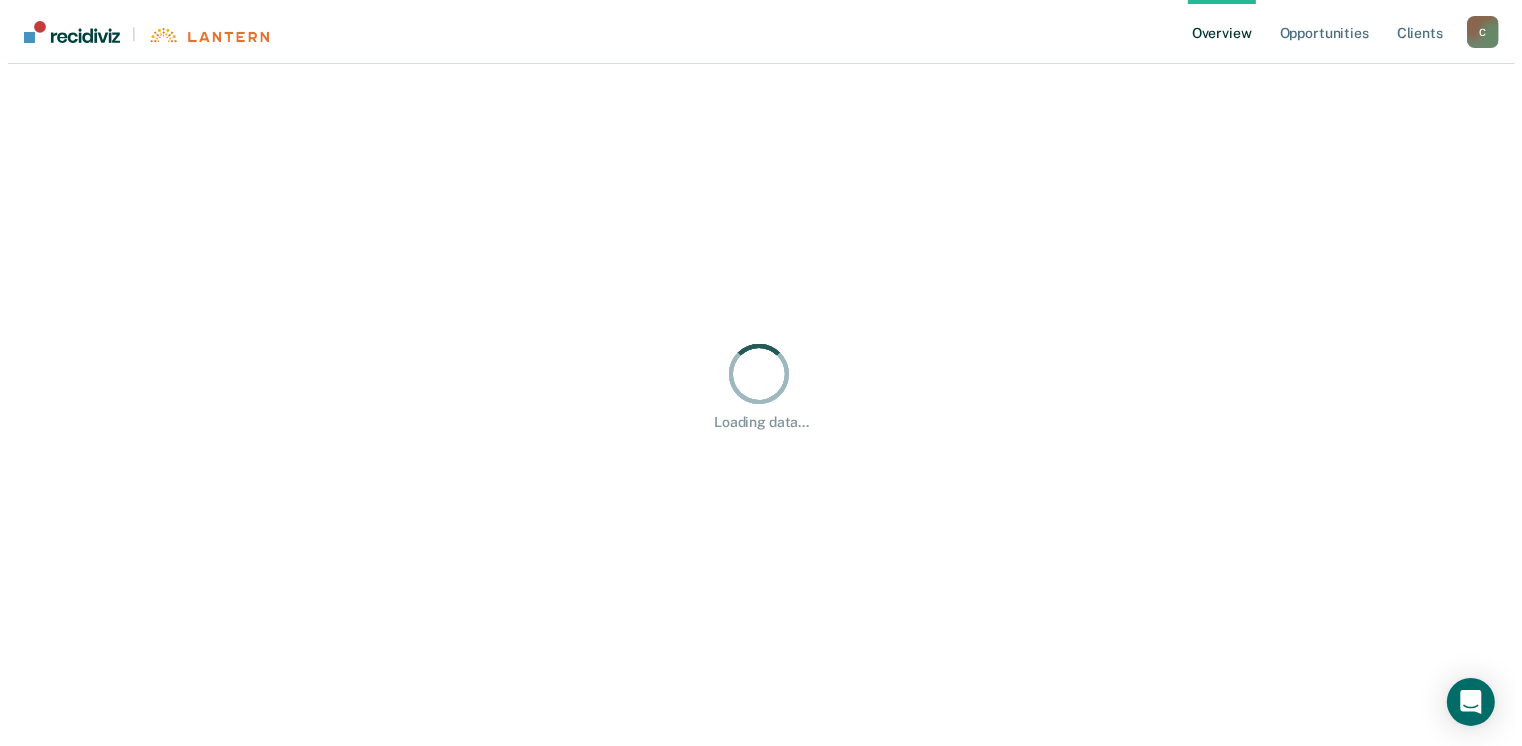 scroll, scrollTop: 0, scrollLeft: 0, axis: both 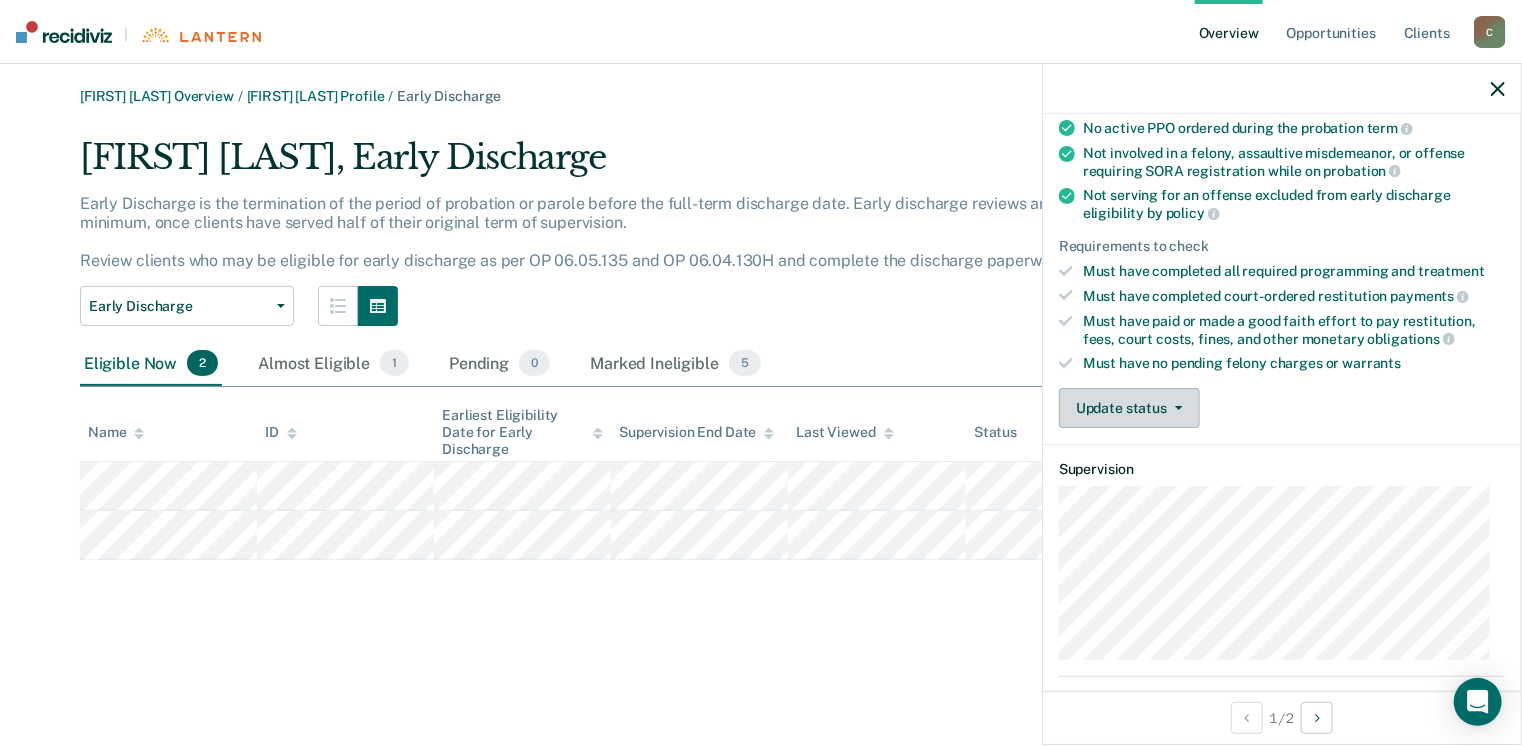 click on "Update status" at bounding box center [1129, 408] 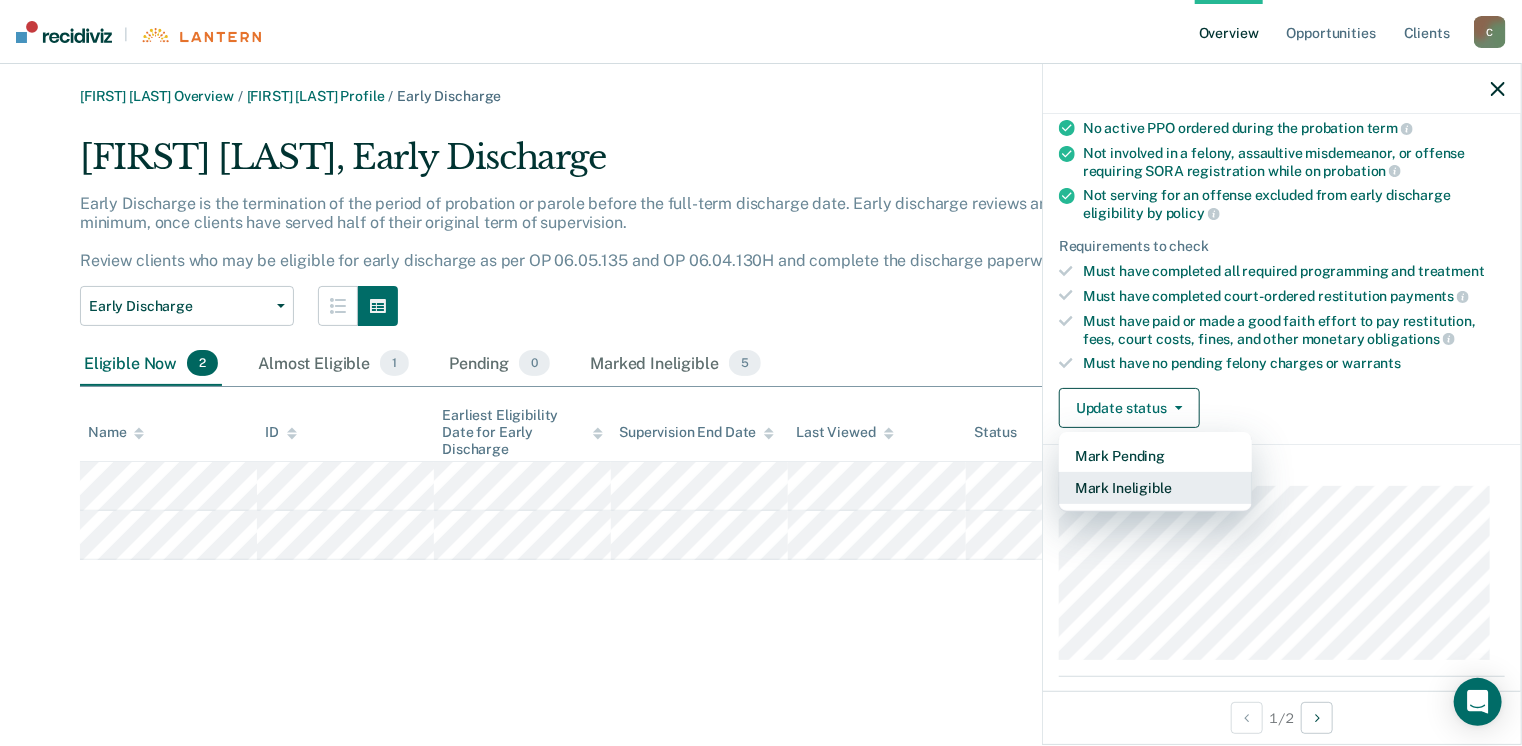 click on "Mark Ineligible" at bounding box center (1155, 488) 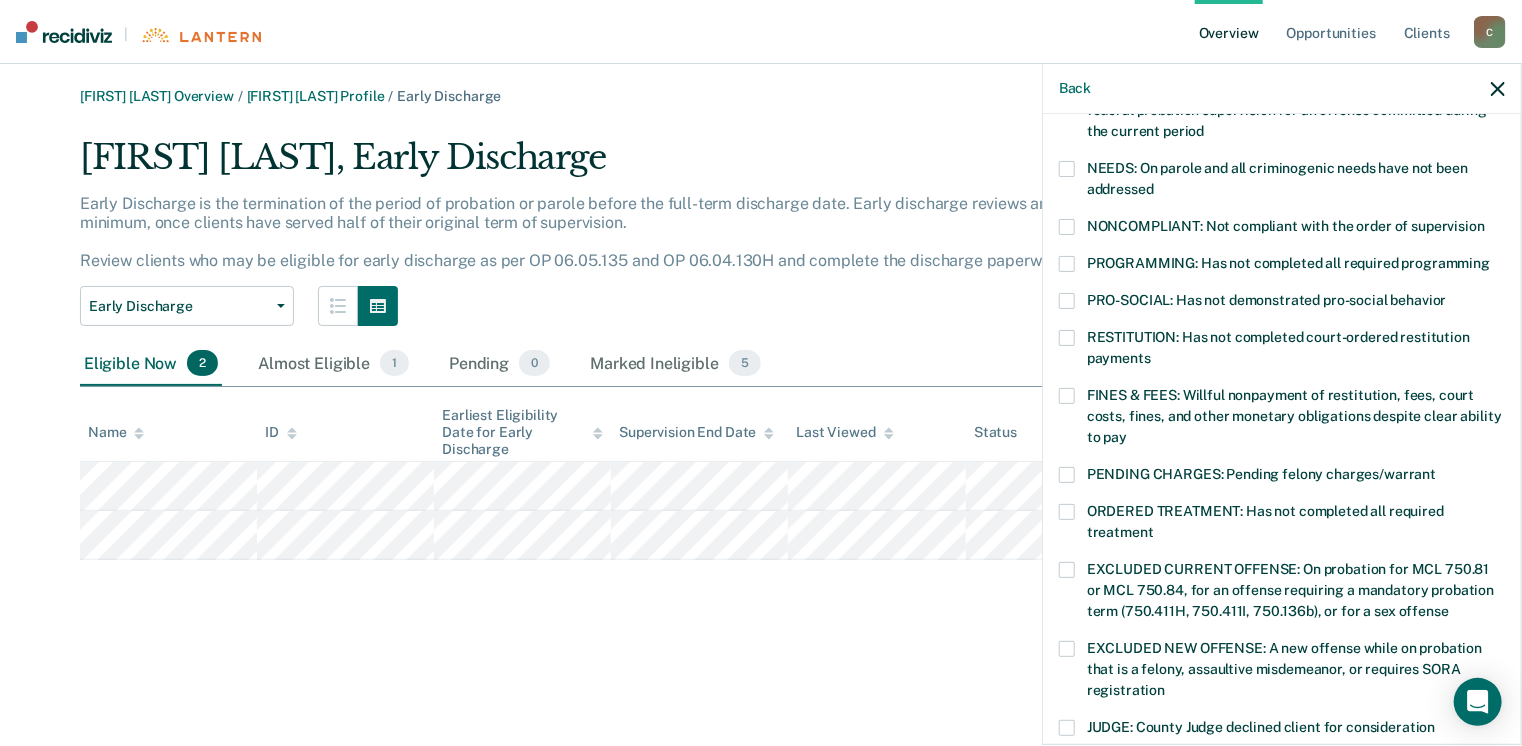 scroll, scrollTop: 400, scrollLeft: 0, axis: vertical 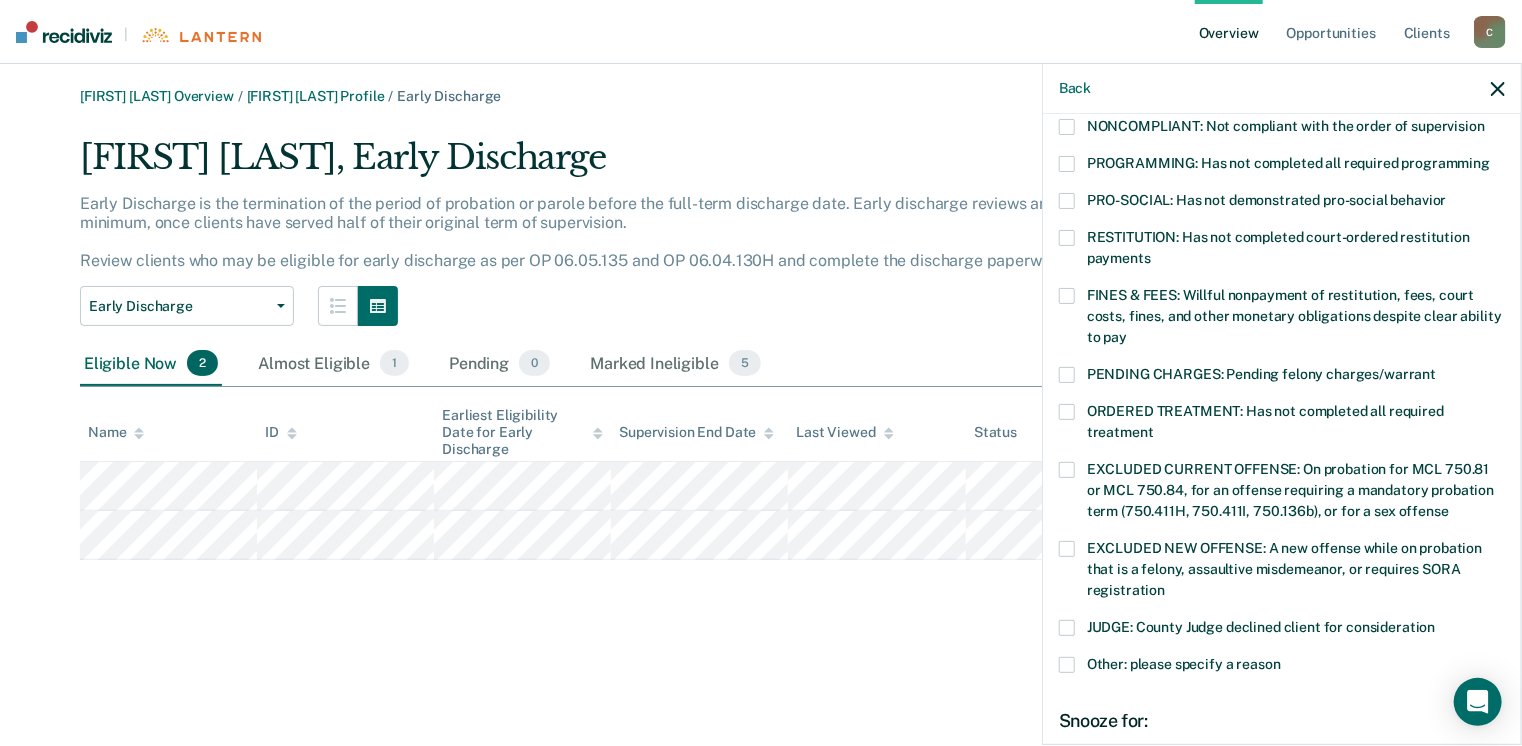 click at bounding box center (1067, 296) 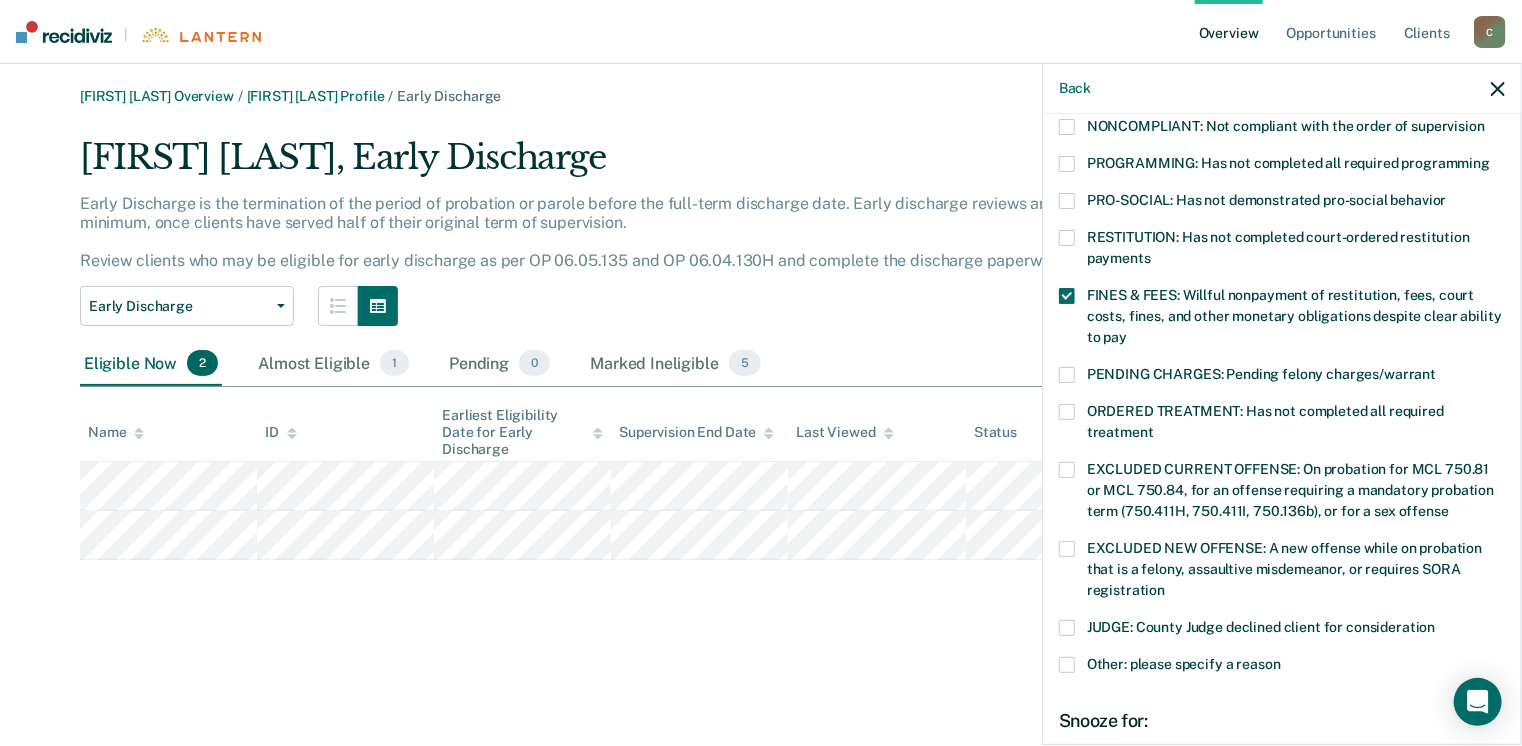scroll, scrollTop: 500, scrollLeft: 0, axis: vertical 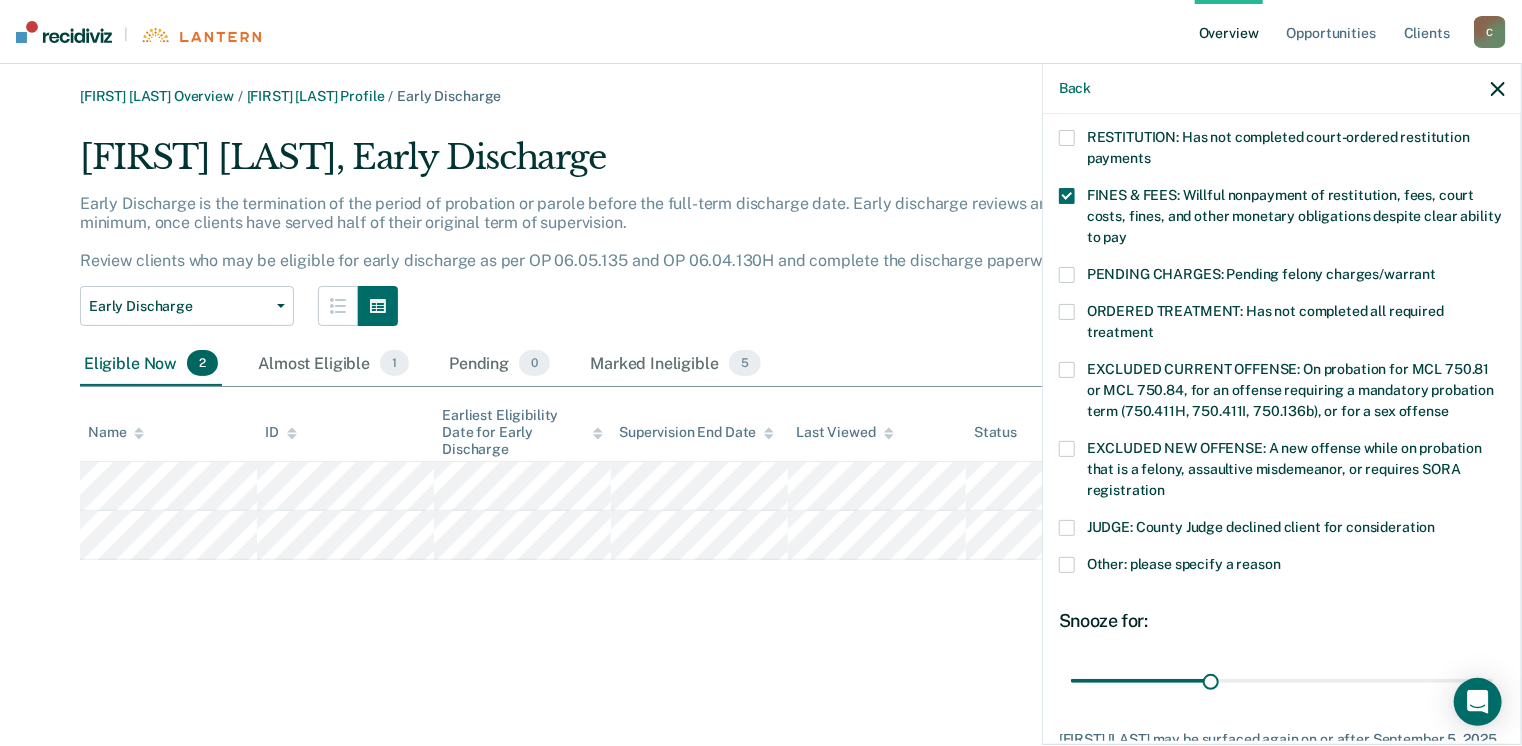 click at bounding box center (1067, 528) 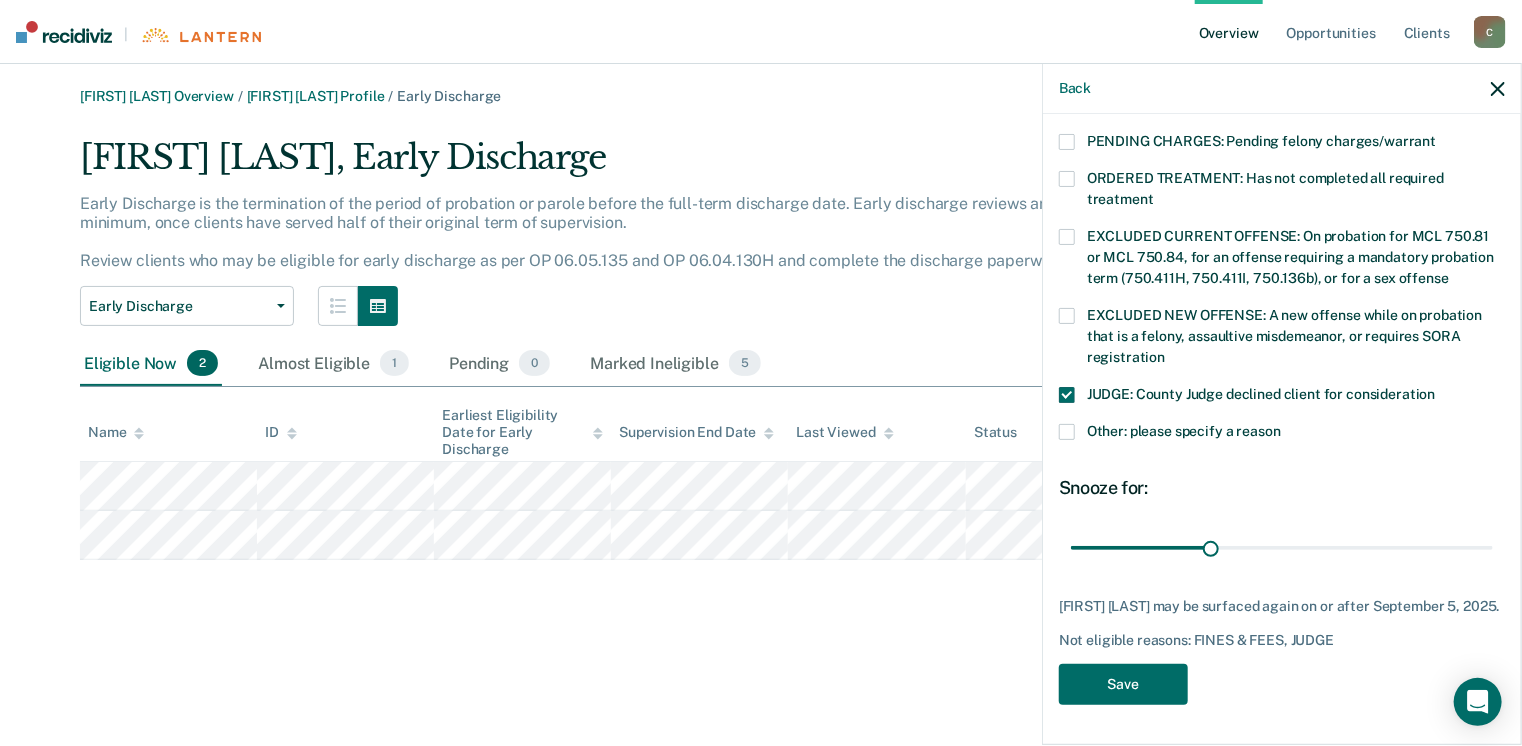 scroll, scrollTop: 647, scrollLeft: 0, axis: vertical 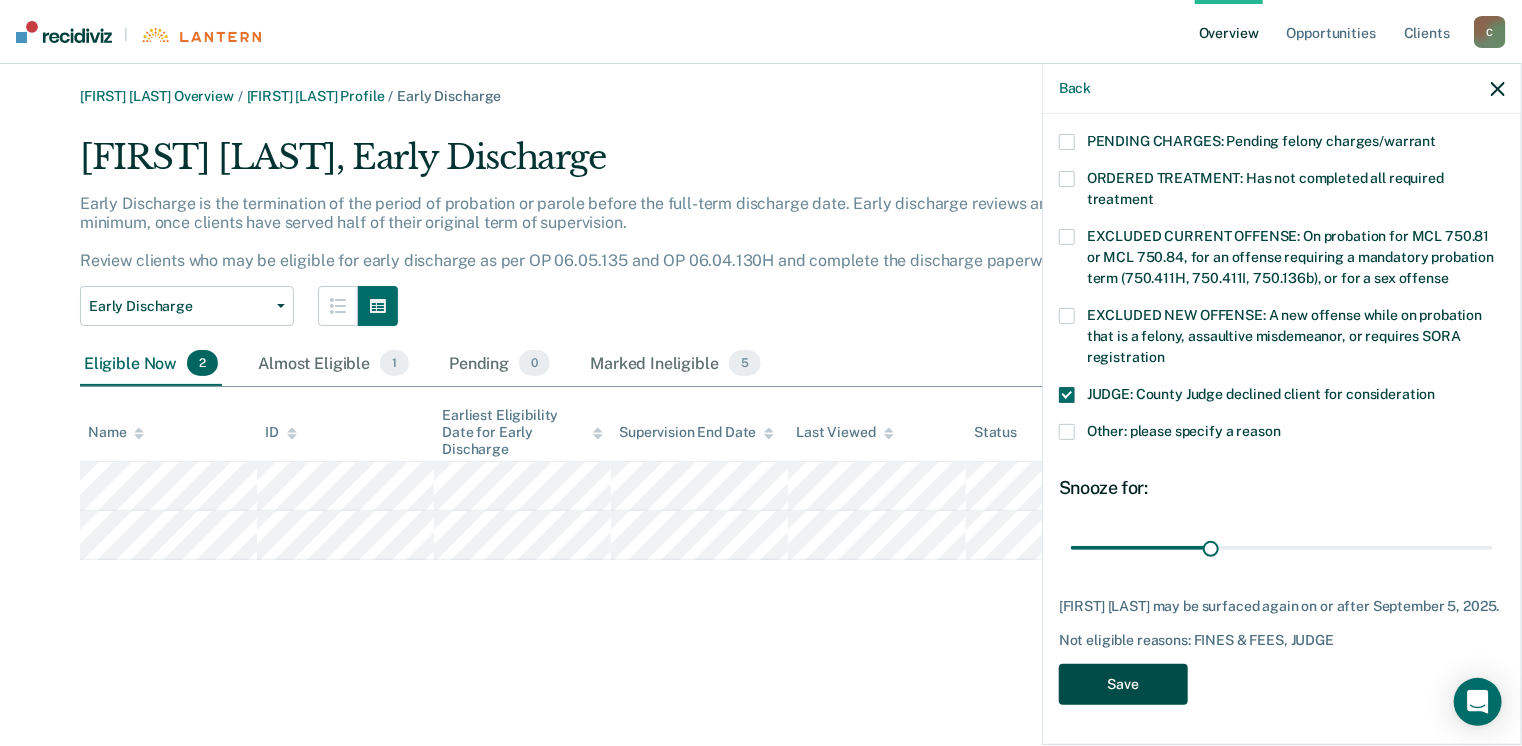 click on "Save" at bounding box center (1123, 684) 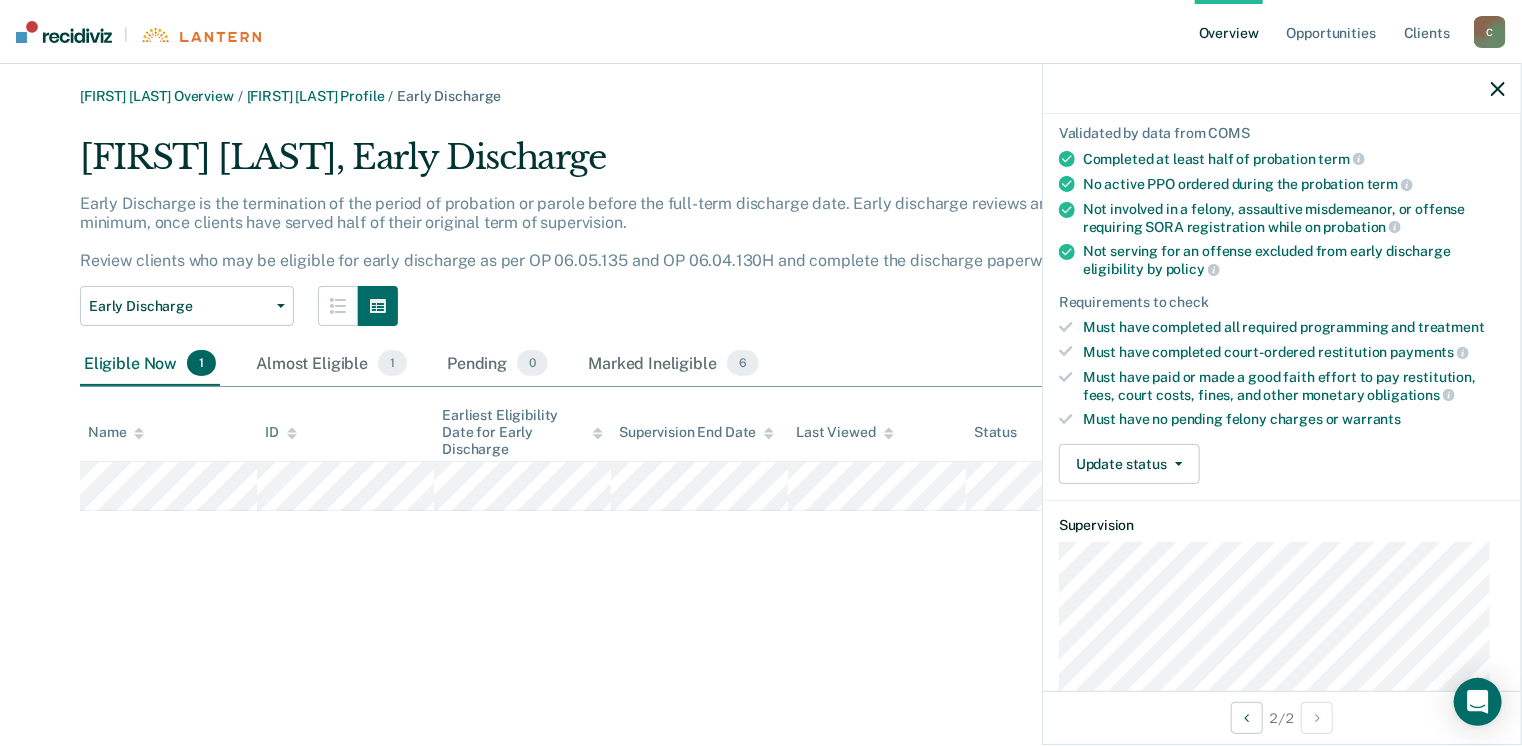 scroll, scrollTop: 71, scrollLeft: 0, axis: vertical 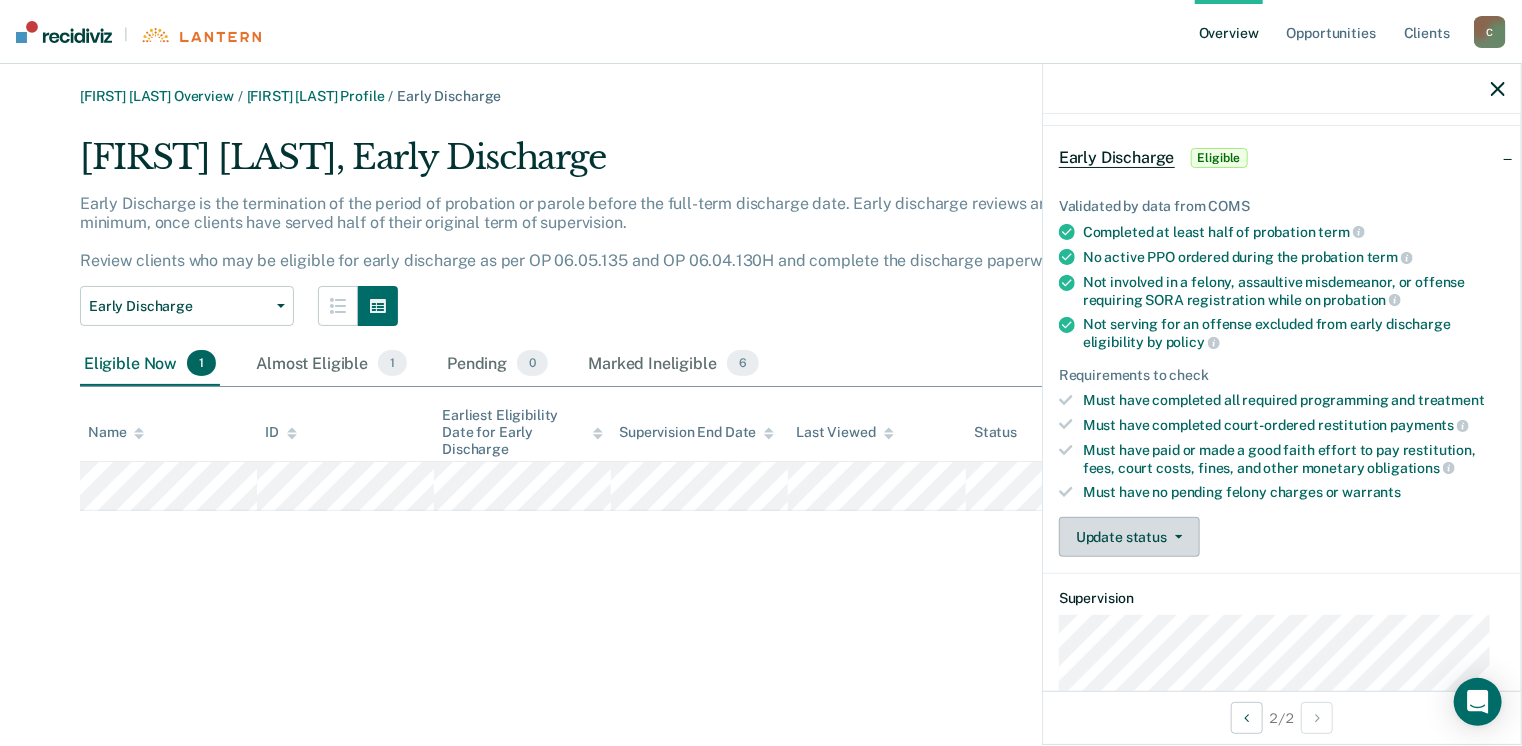 click on "Update status" at bounding box center [1129, 537] 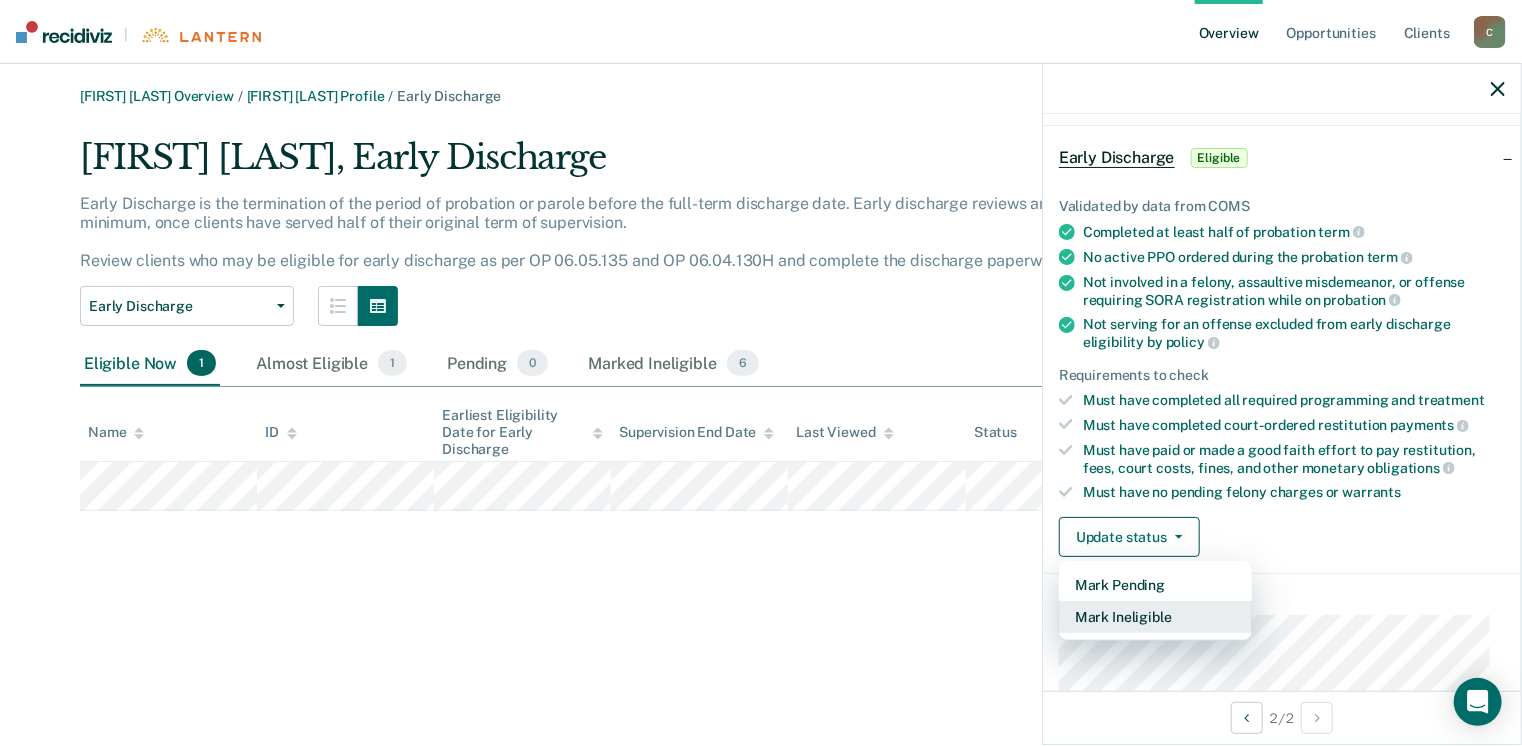 click on "Mark Ineligible" at bounding box center [1155, 617] 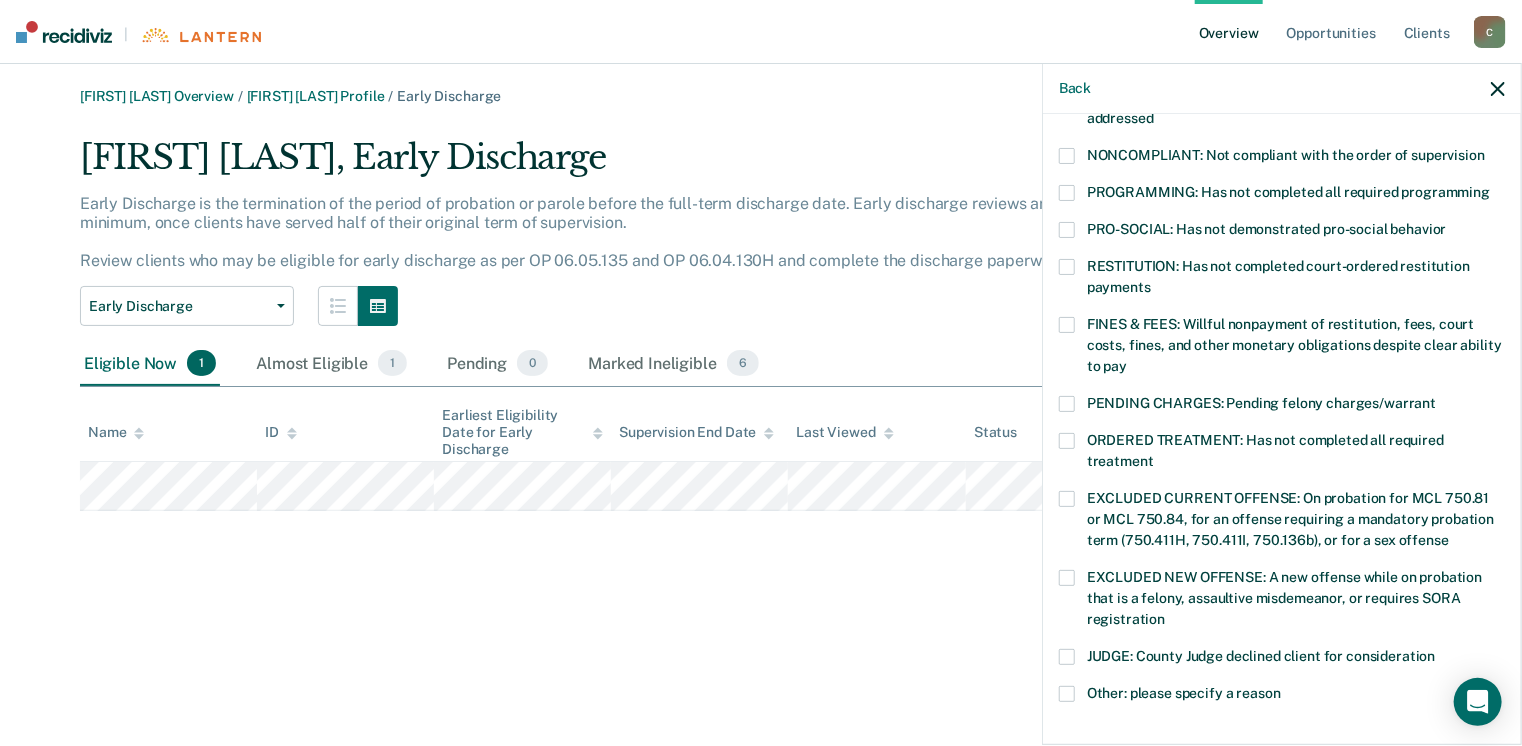 scroll, scrollTop: 471, scrollLeft: 0, axis: vertical 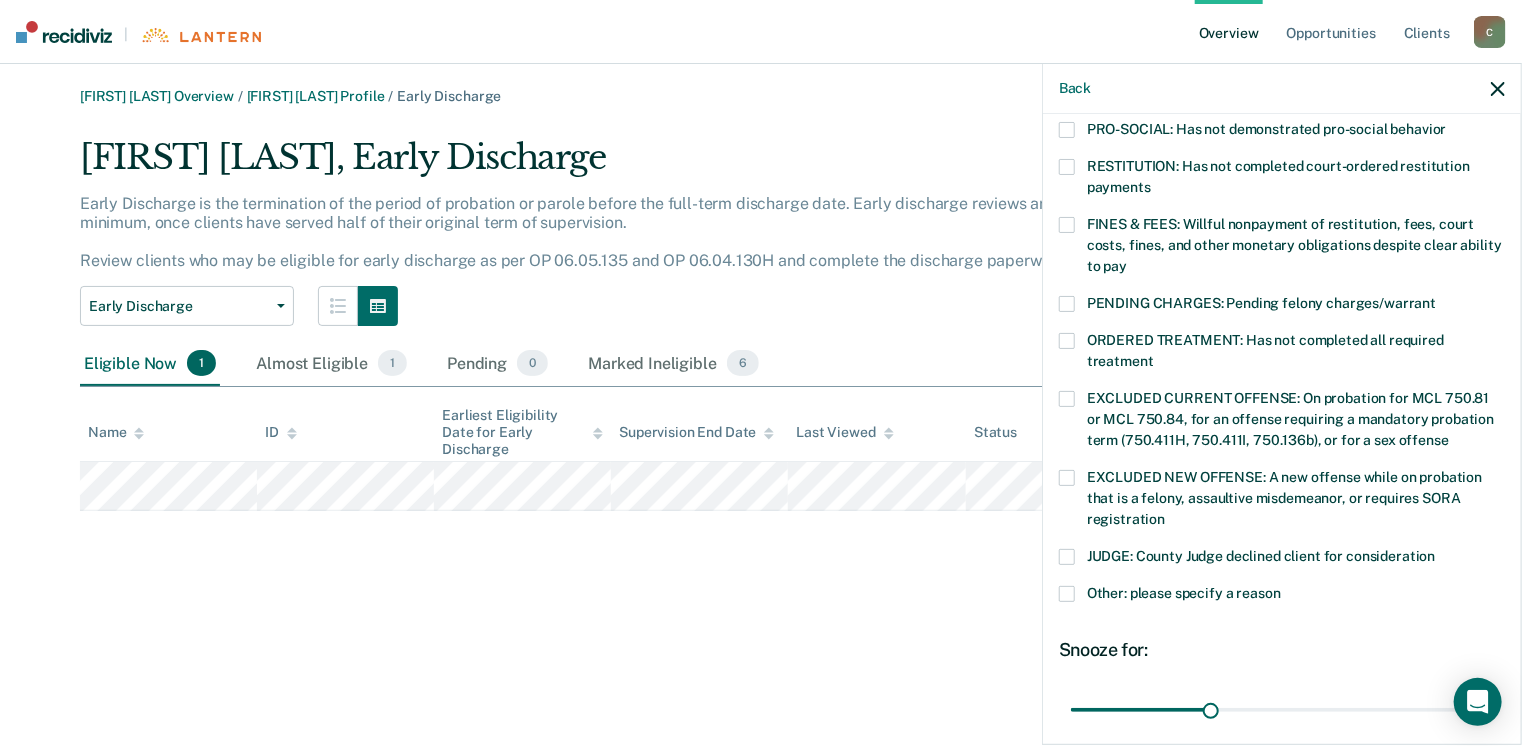 drag, startPoint x: 1069, startPoint y: 225, endPoint x: 1072, endPoint y: 246, distance: 21.213203 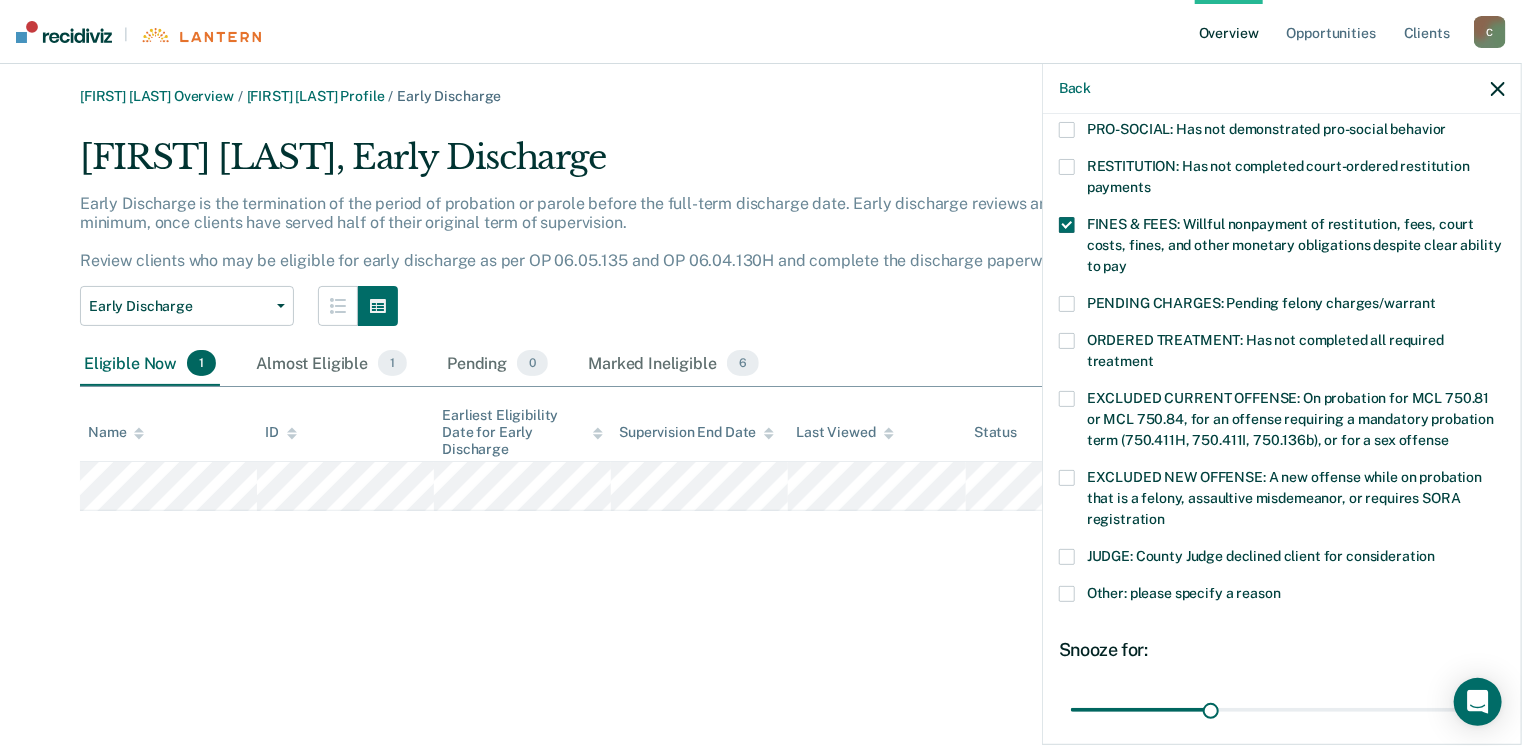 click at bounding box center [1067, 557] 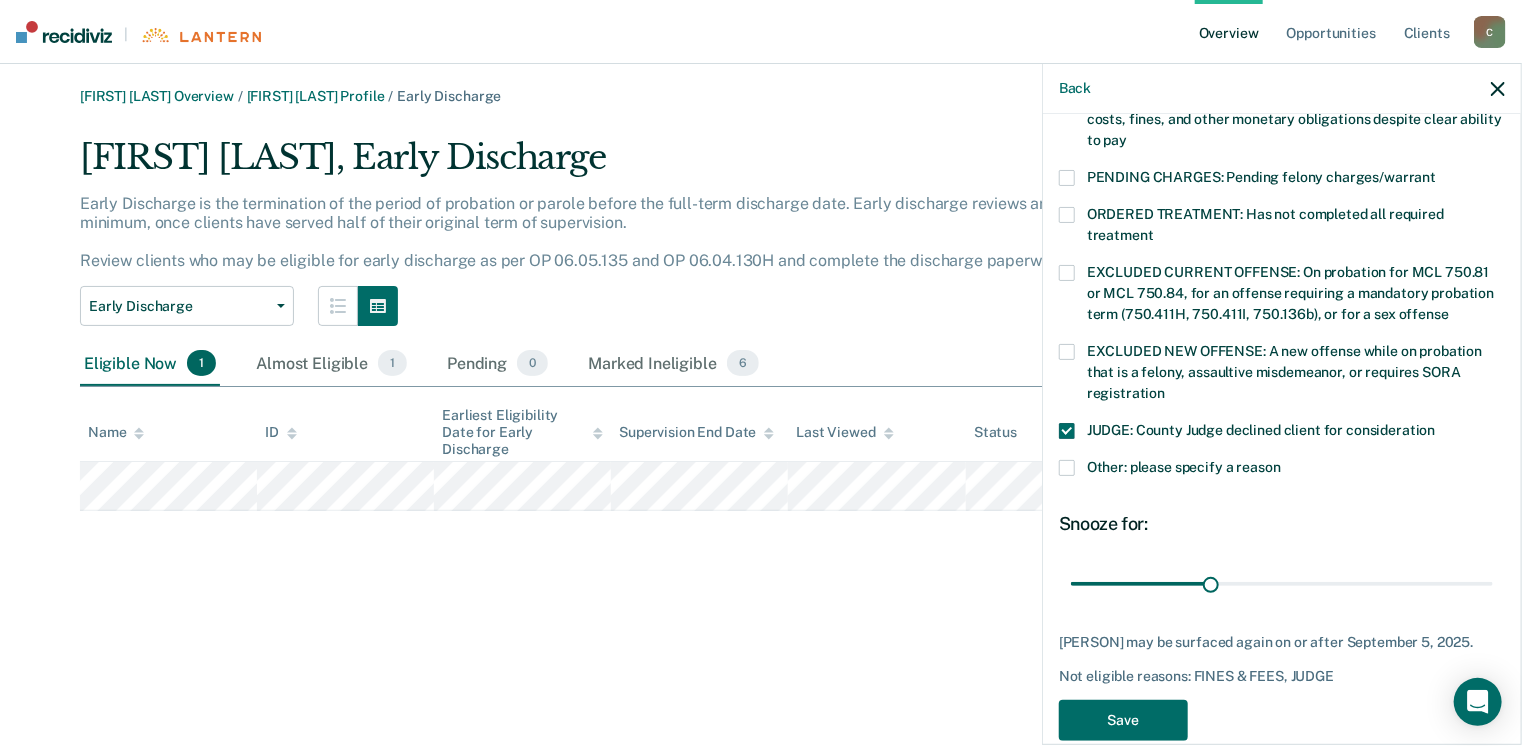 scroll, scrollTop: 647, scrollLeft: 0, axis: vertical 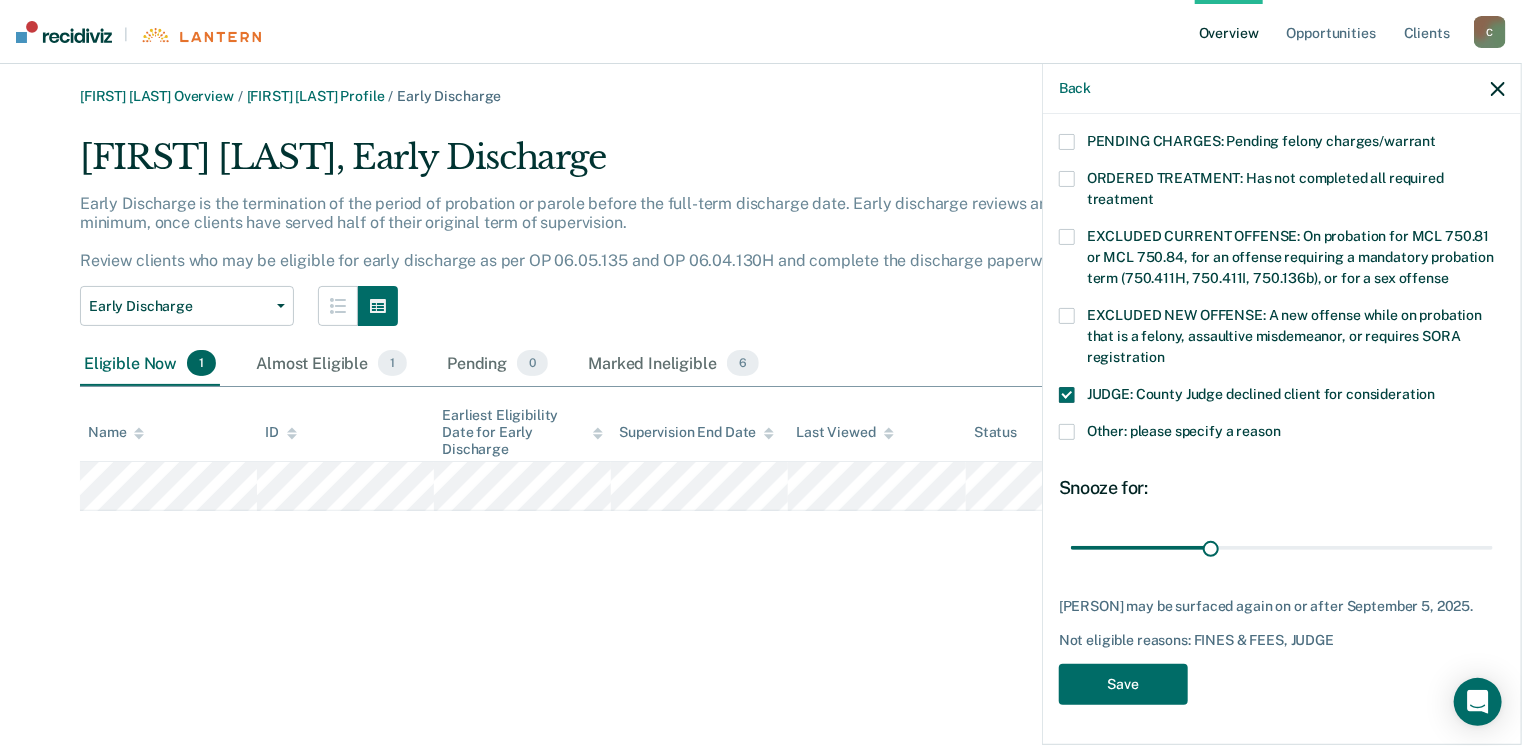 click at bounding box center [1067, 432] 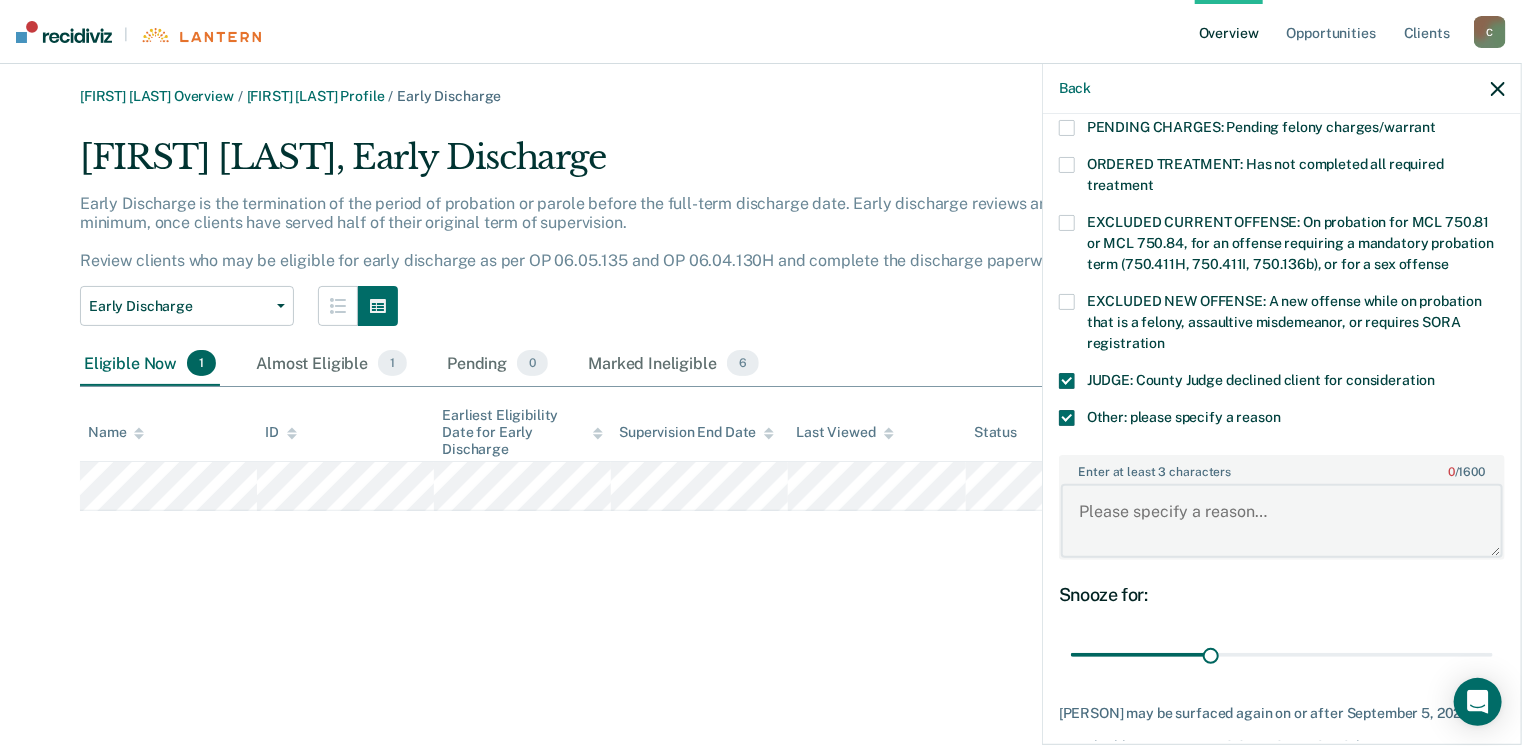 click on "Enter at least 3 characters 0  /  1600" at bounding box center (1282, 521) 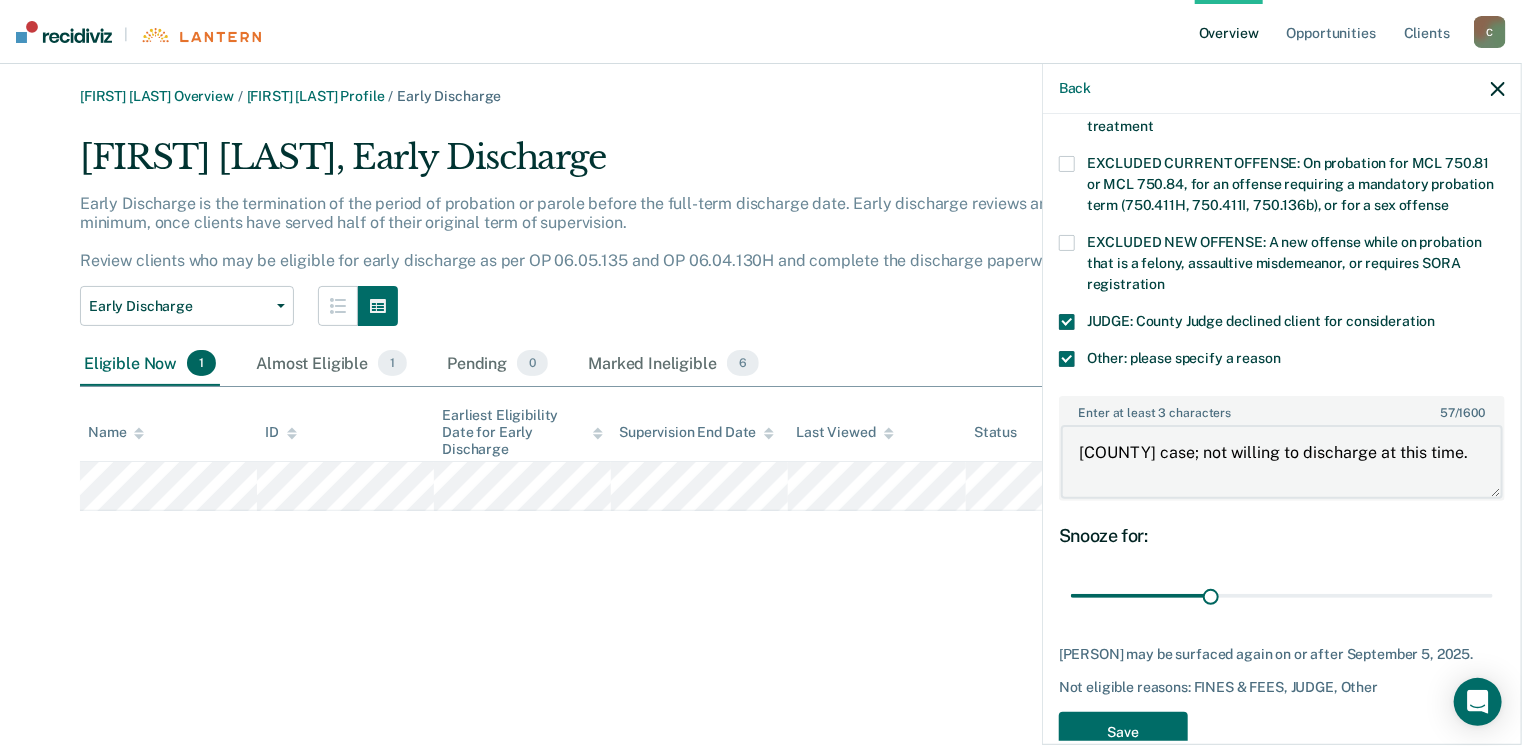 scroll, scrollTop: 766, scrollLeft: 0, axis: vertical 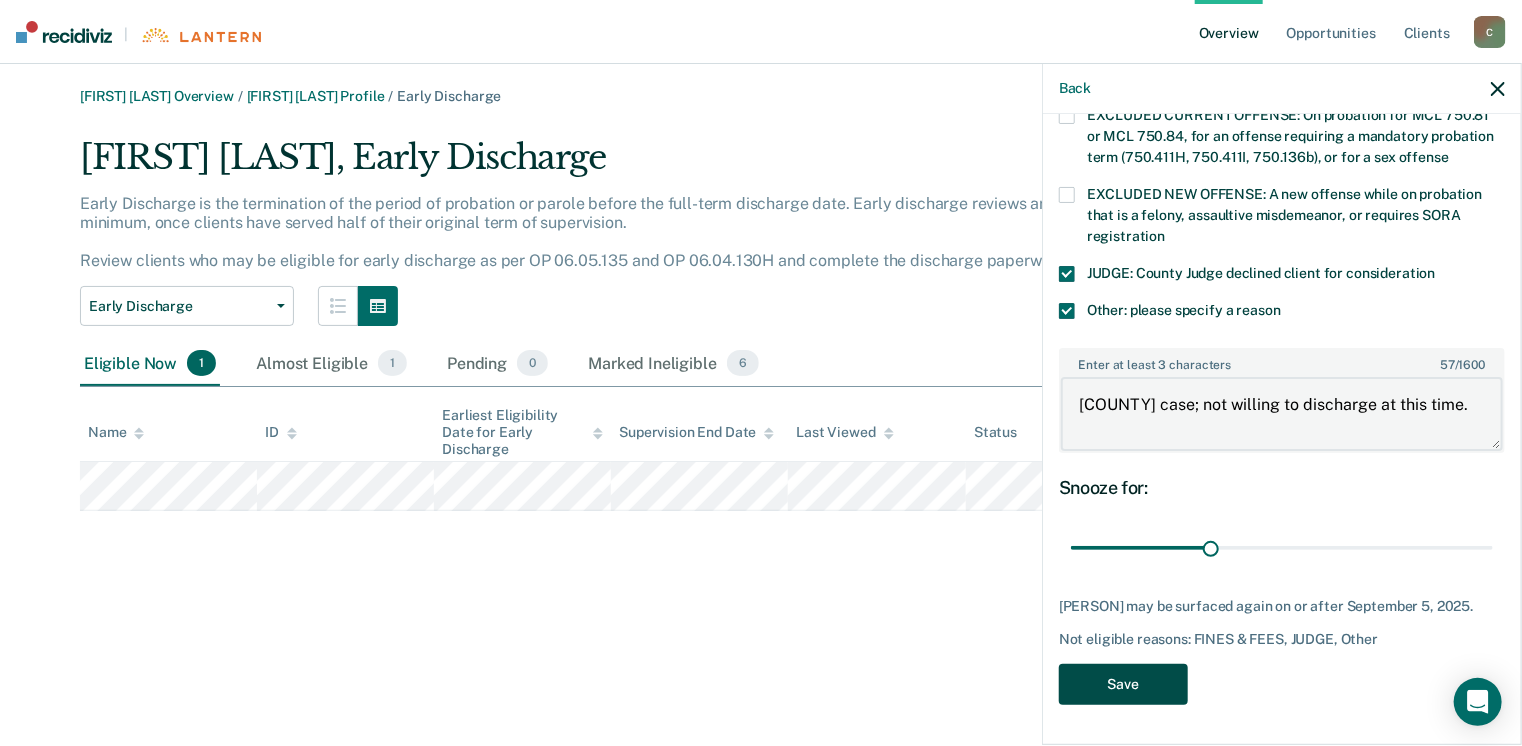 type on "[COUNTY] case; not willing to discharge at this time." 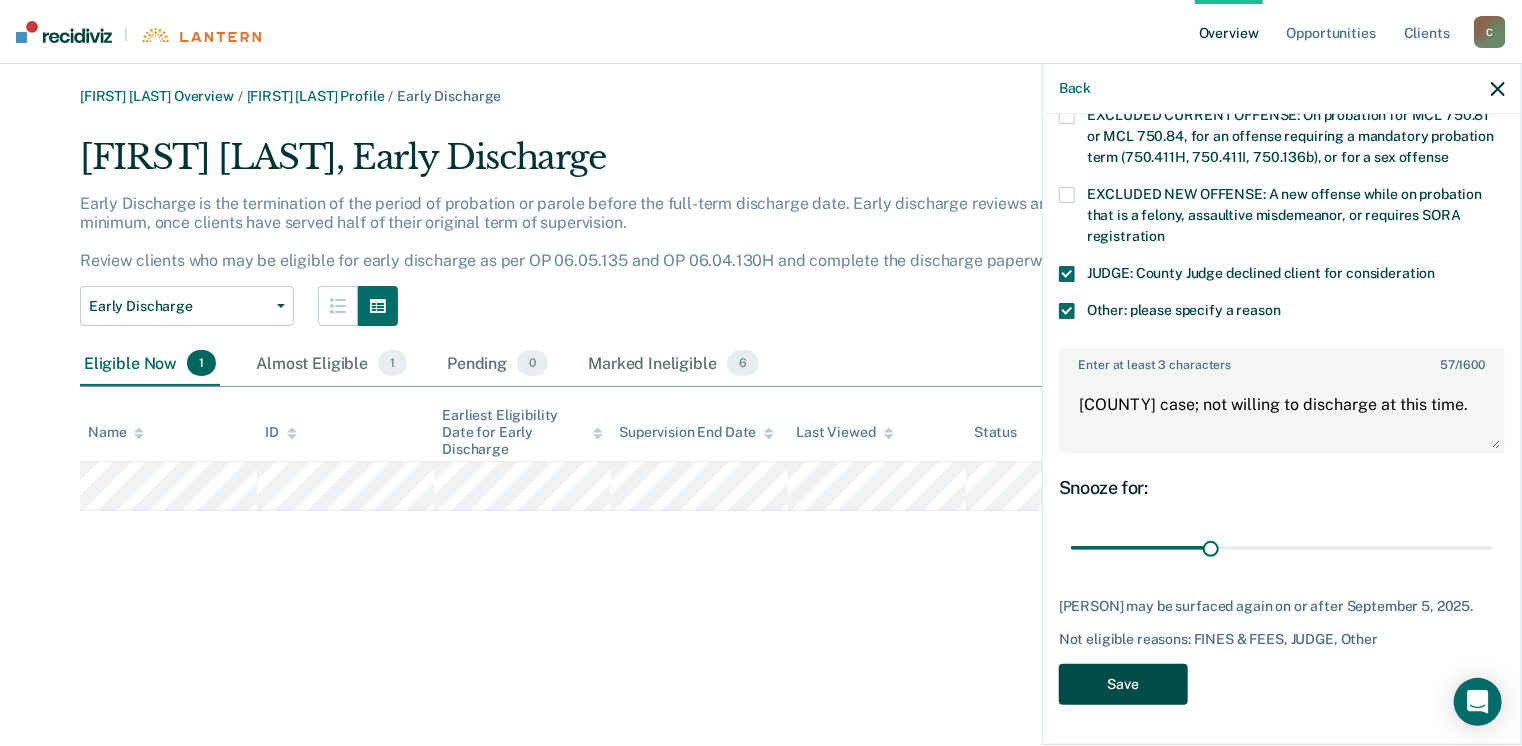 click on "Save" at bounding box center (1123, 684) 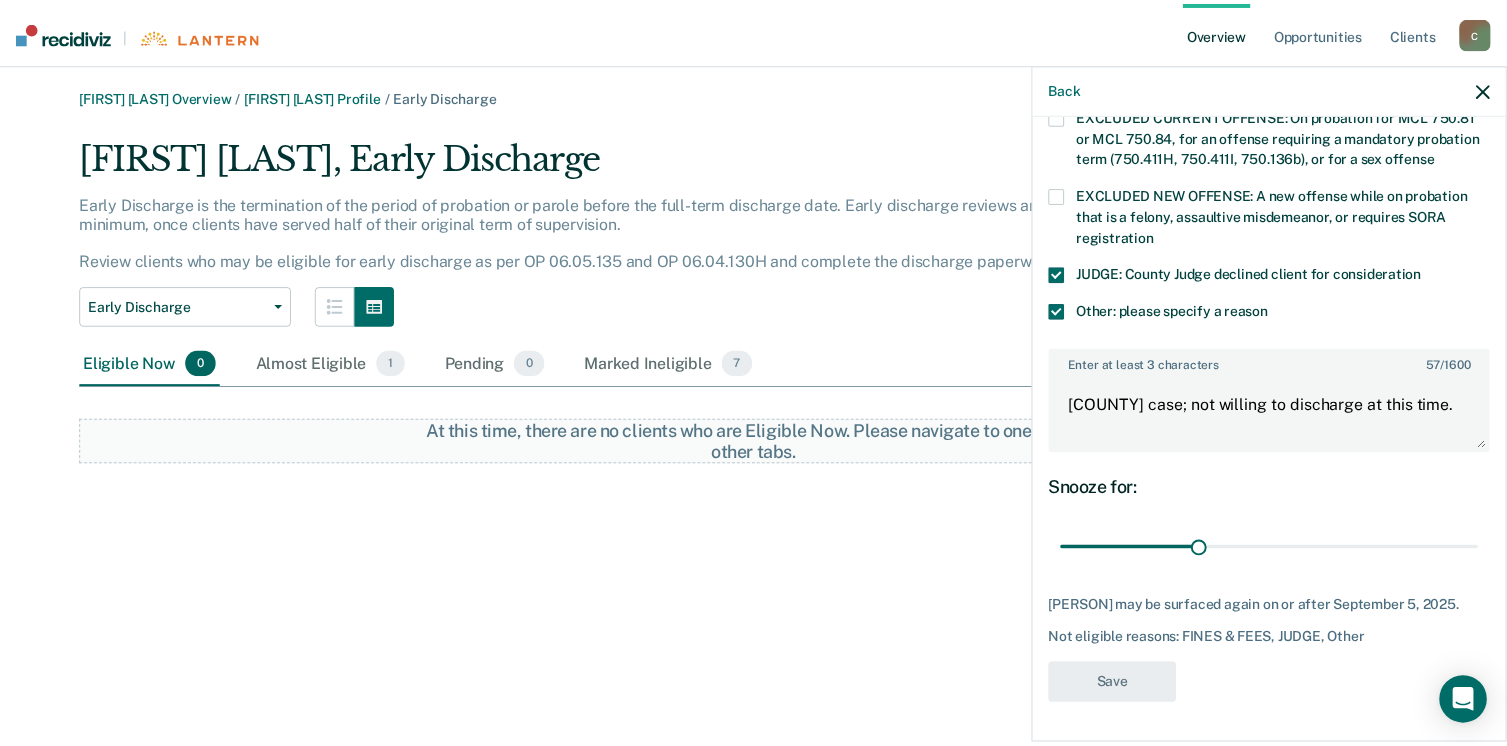 scroll, scrollTop: 552, scrollLeft: 0, axis: vertical 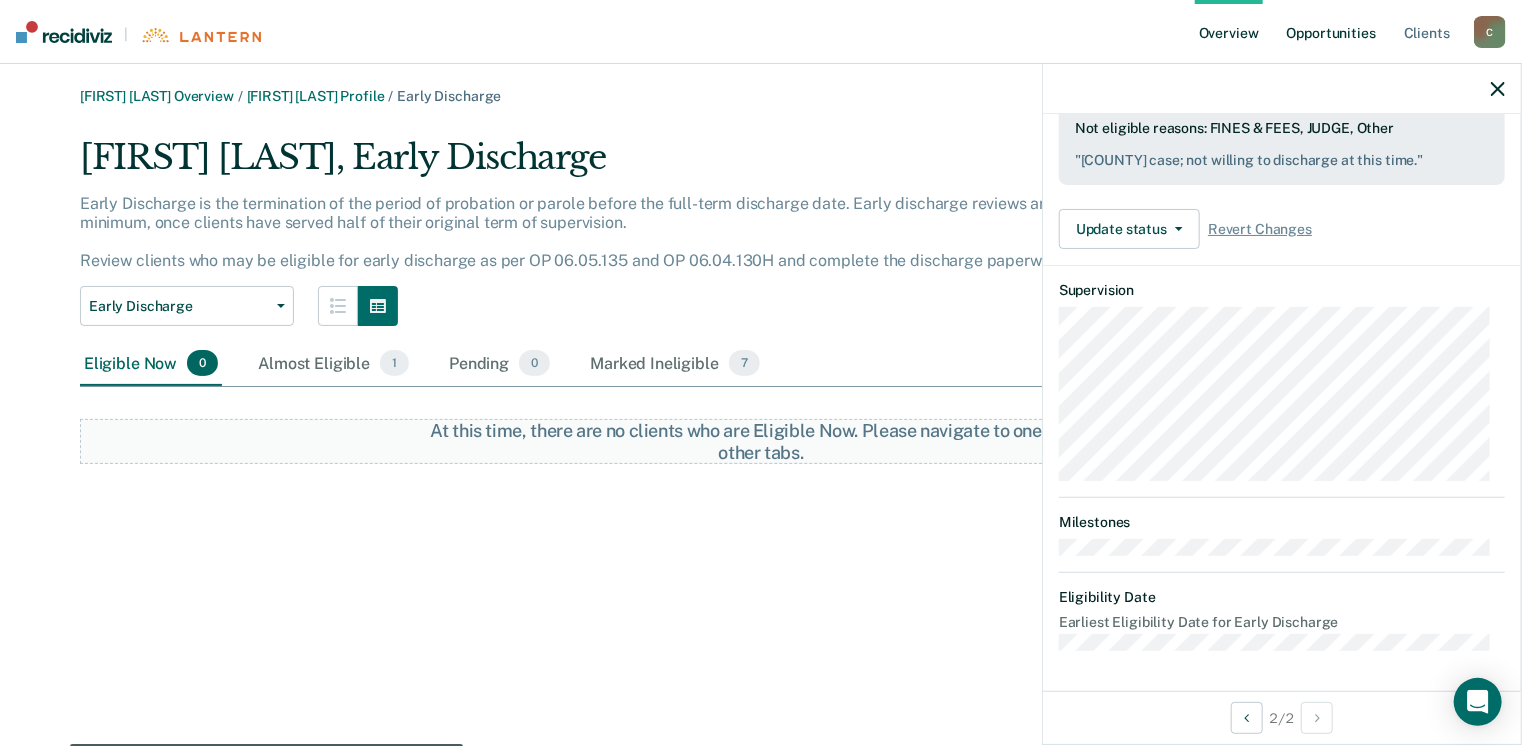 click on "Opportunities" at bounding box center (1331, 32) 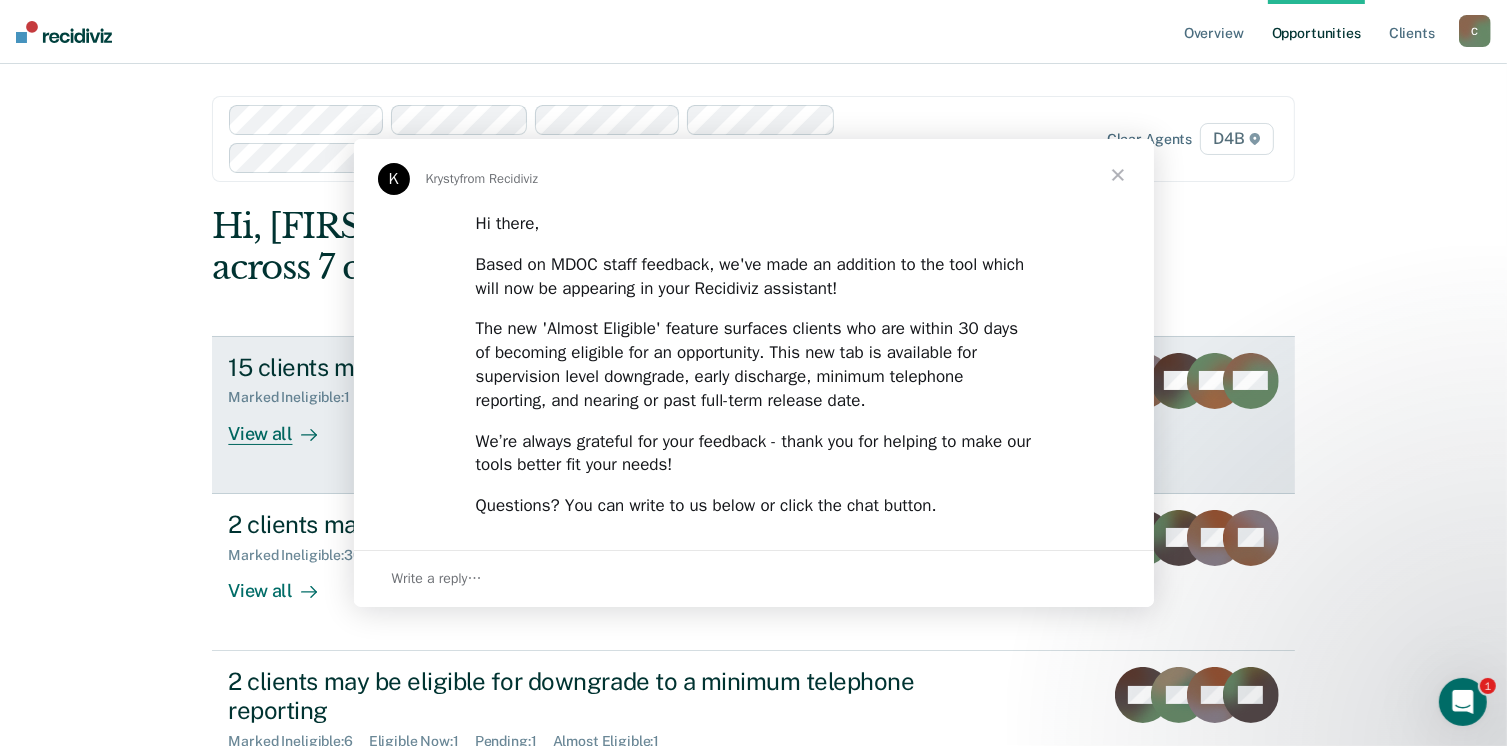 scroll, scrollTop: 0, scrollLeft: 0, axis: both 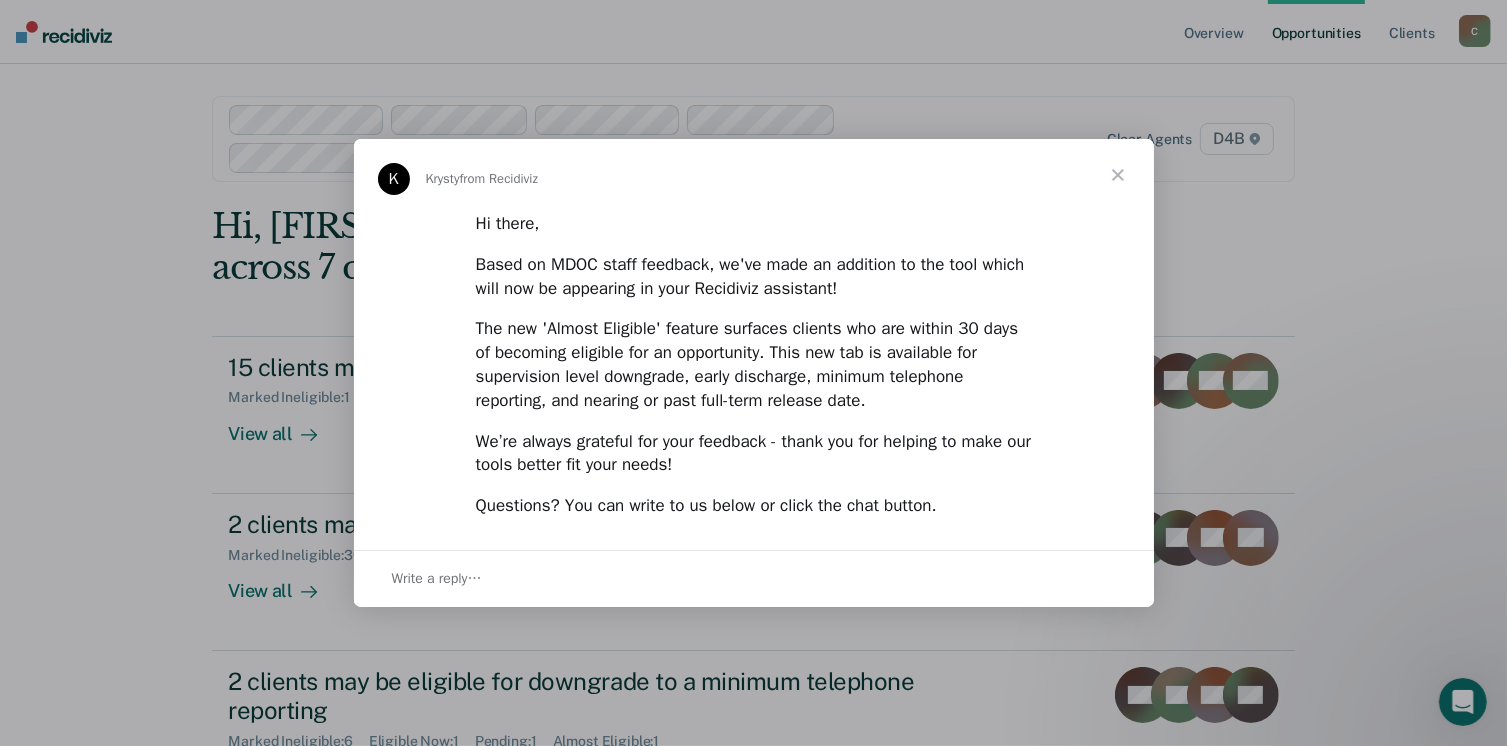 click at bounding box center (1118, 175) 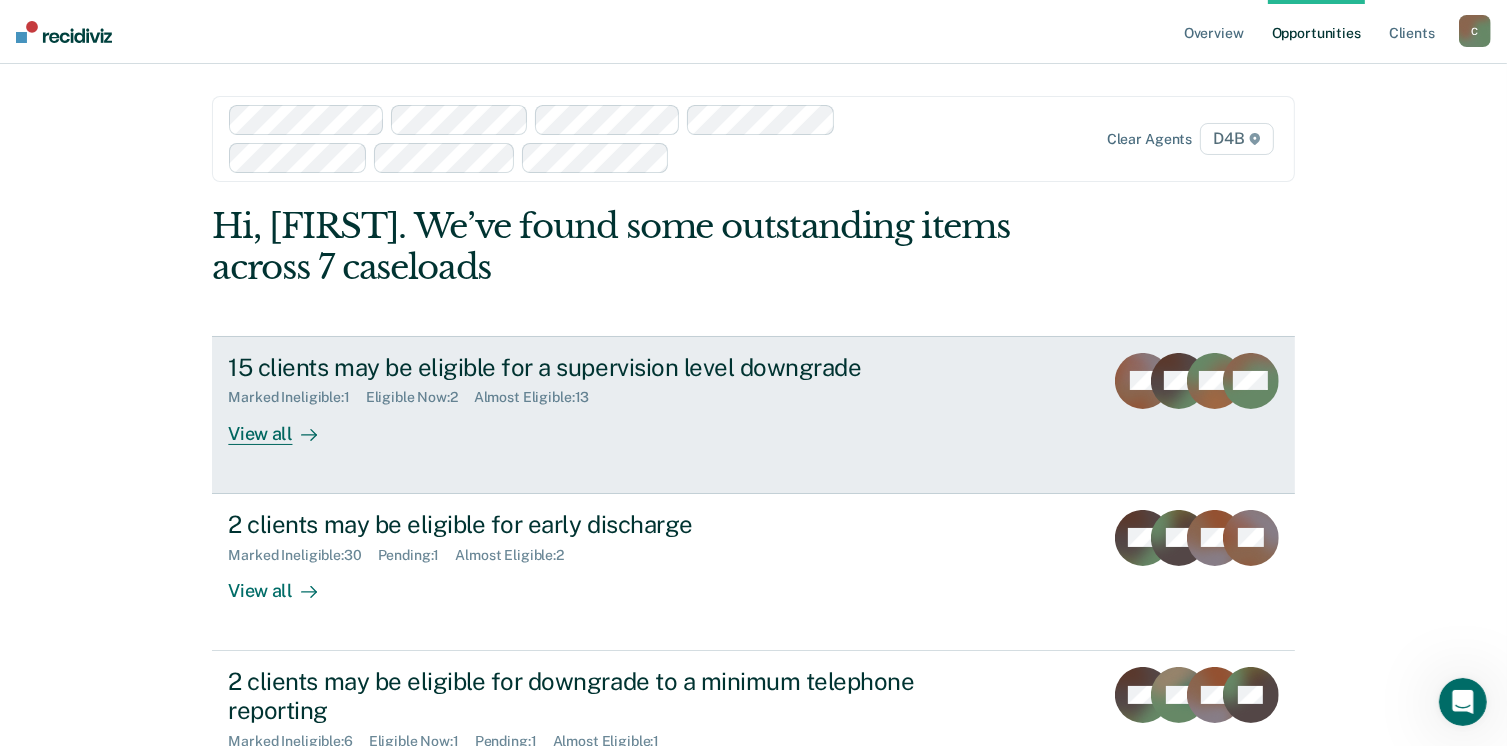 click on "View all" at bounding box center (284, 425) 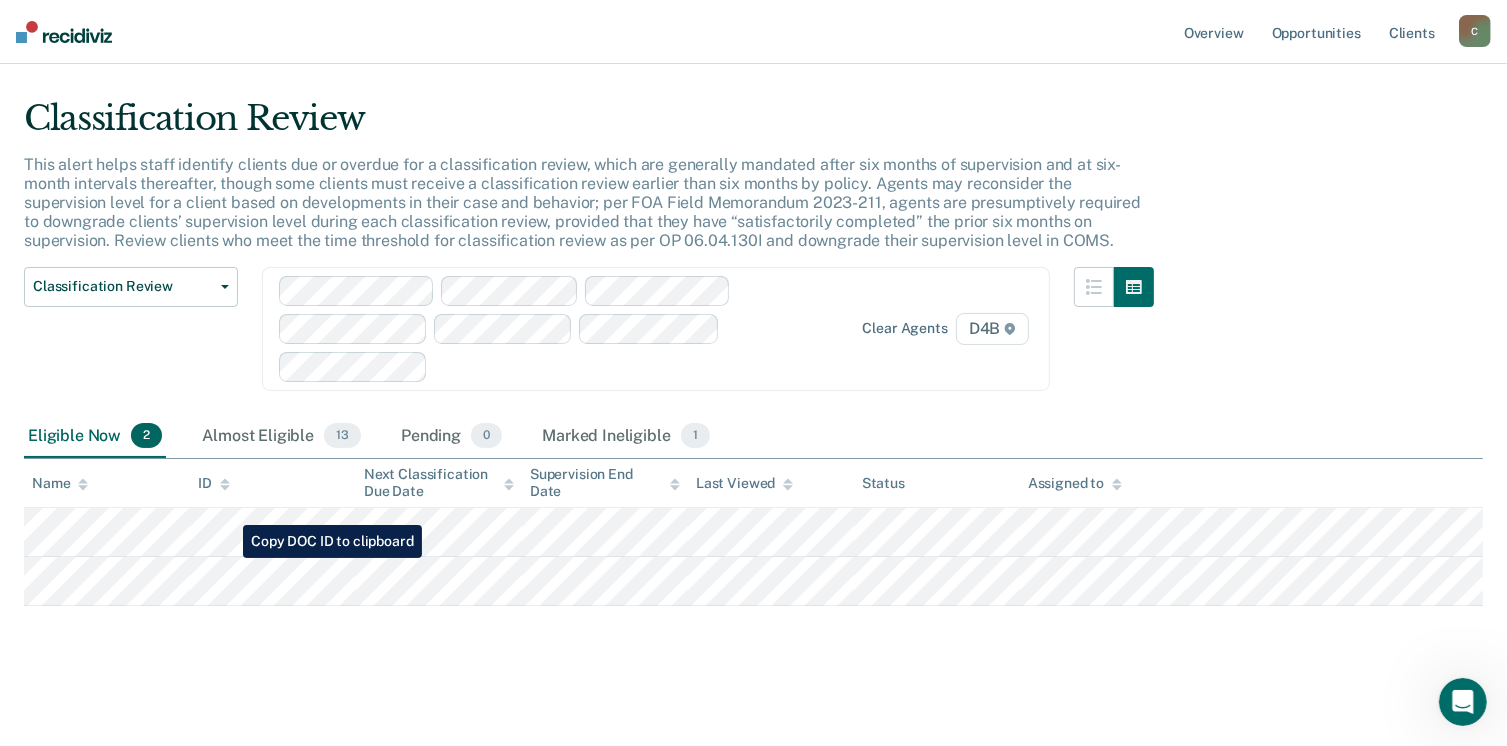 scroll, scrollTop: 41, scrollLeft: 0, axis: vertical 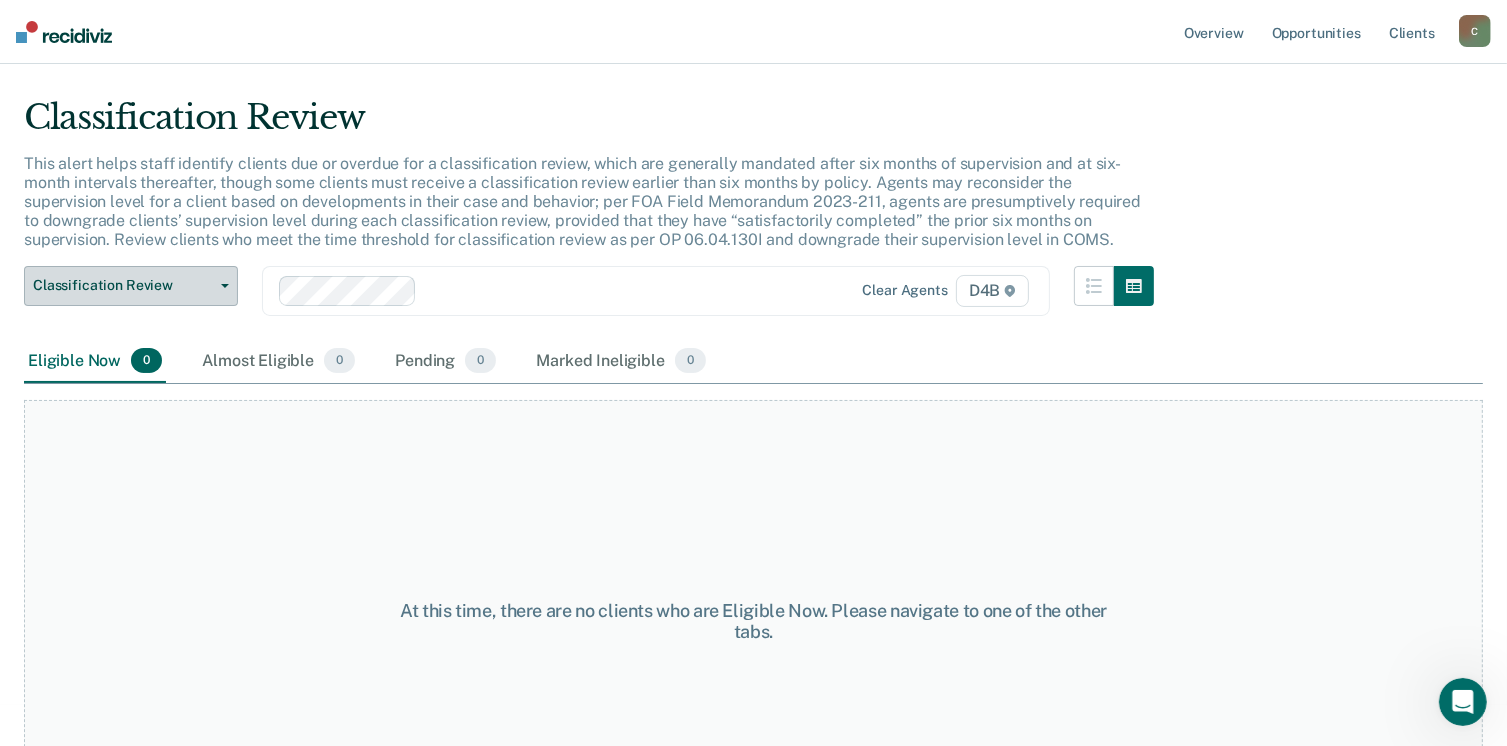 click on "Classification Review" at bounding box center (131, 286) 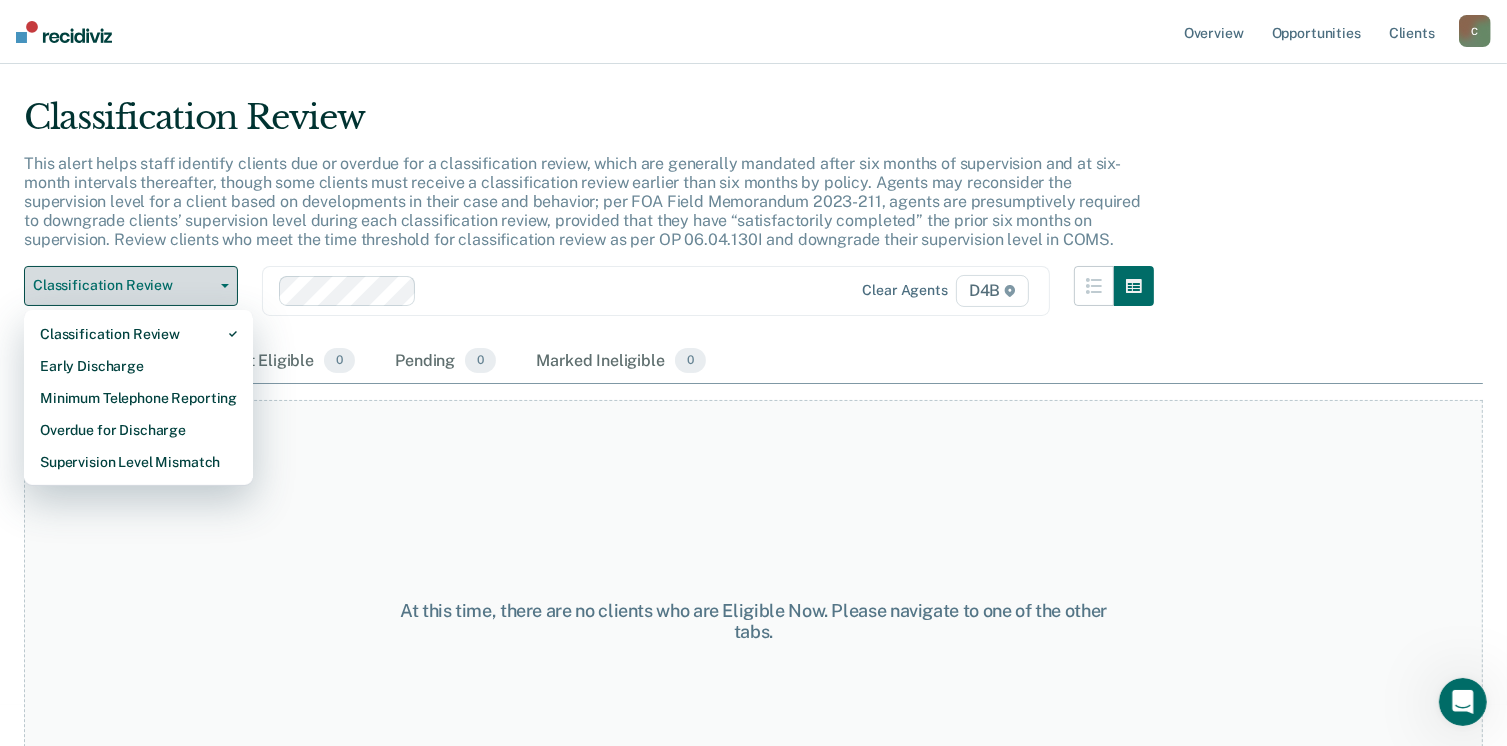 click on "Classification Review" at bounding box center [131, 286] 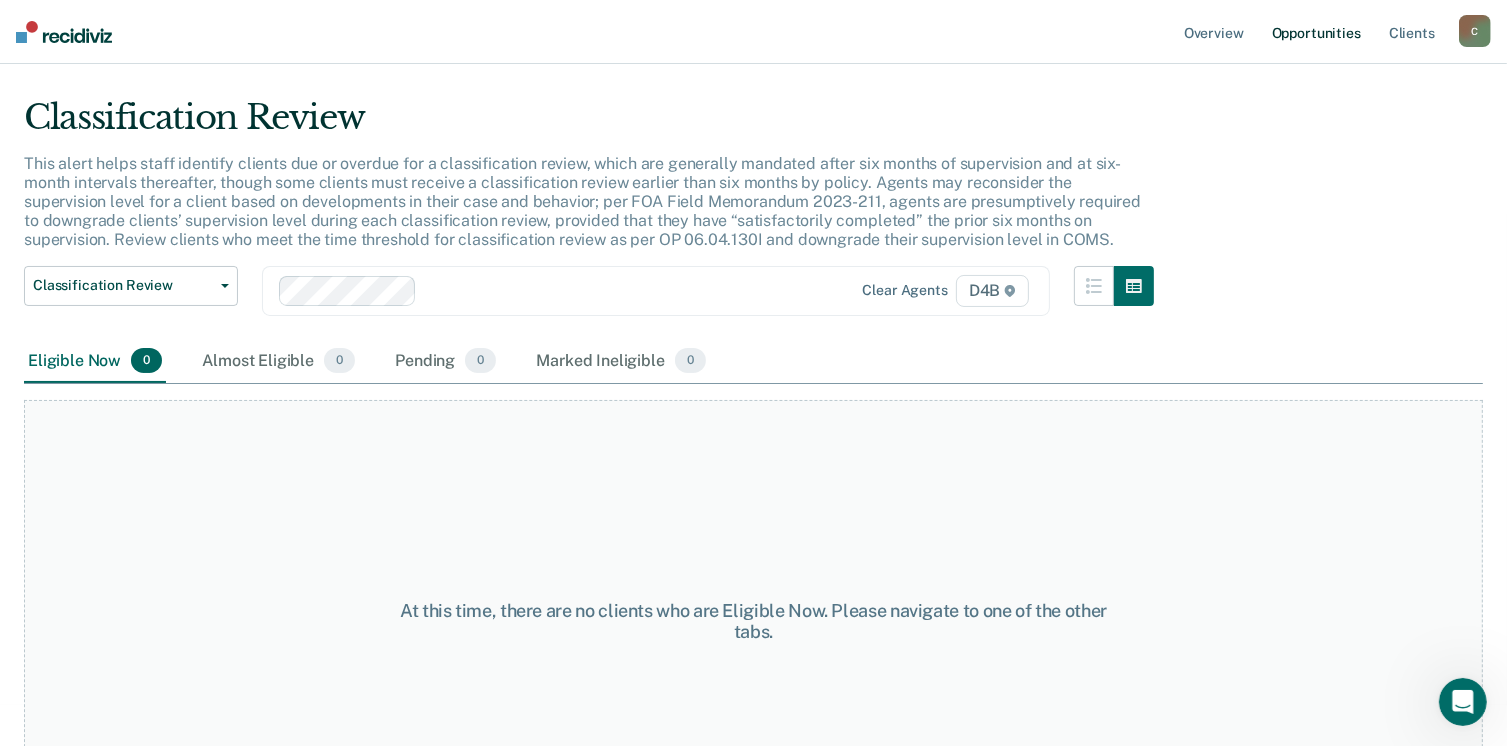 click on "Opportunities" at bounding box center [1316, 32] 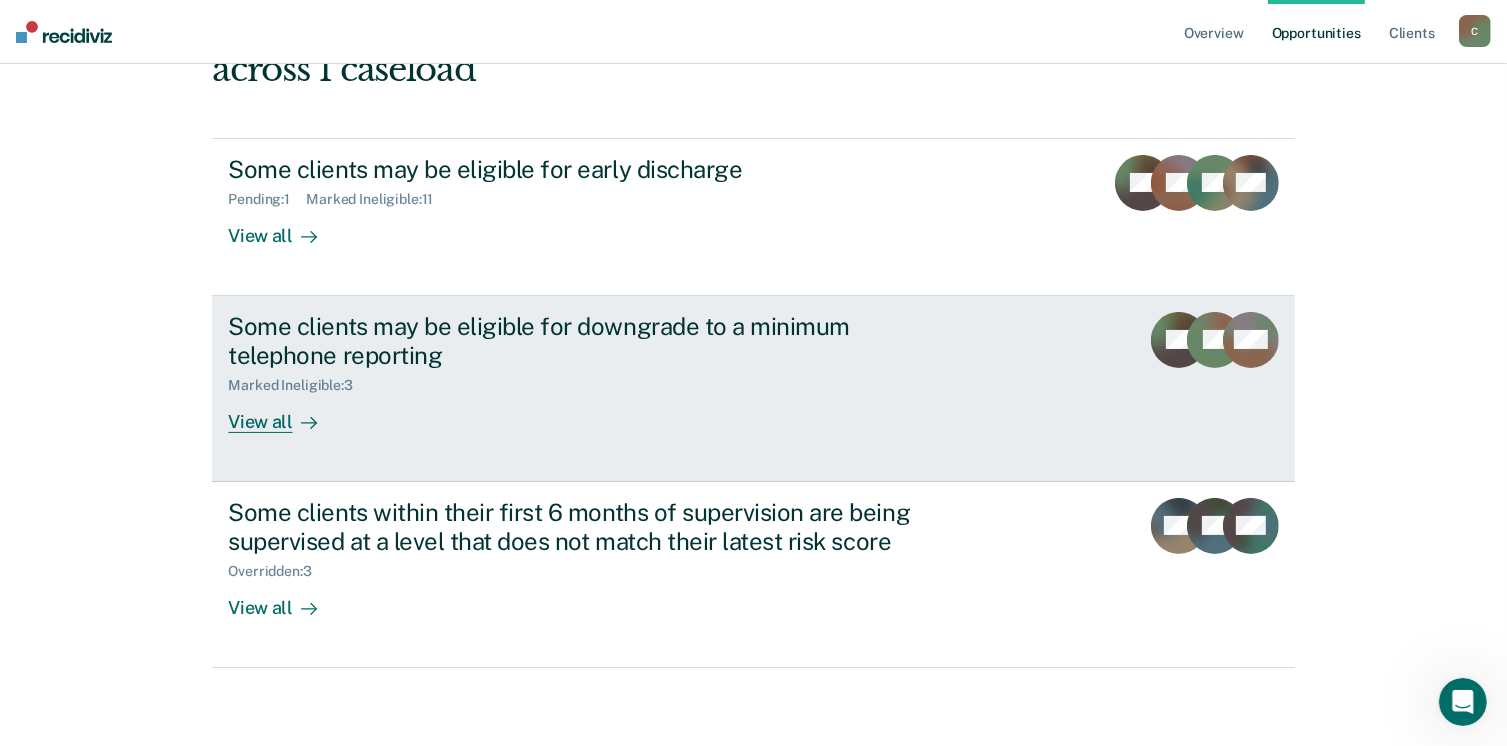 scroll, scrollTop: 0, scrollLeft: 0, axis: both 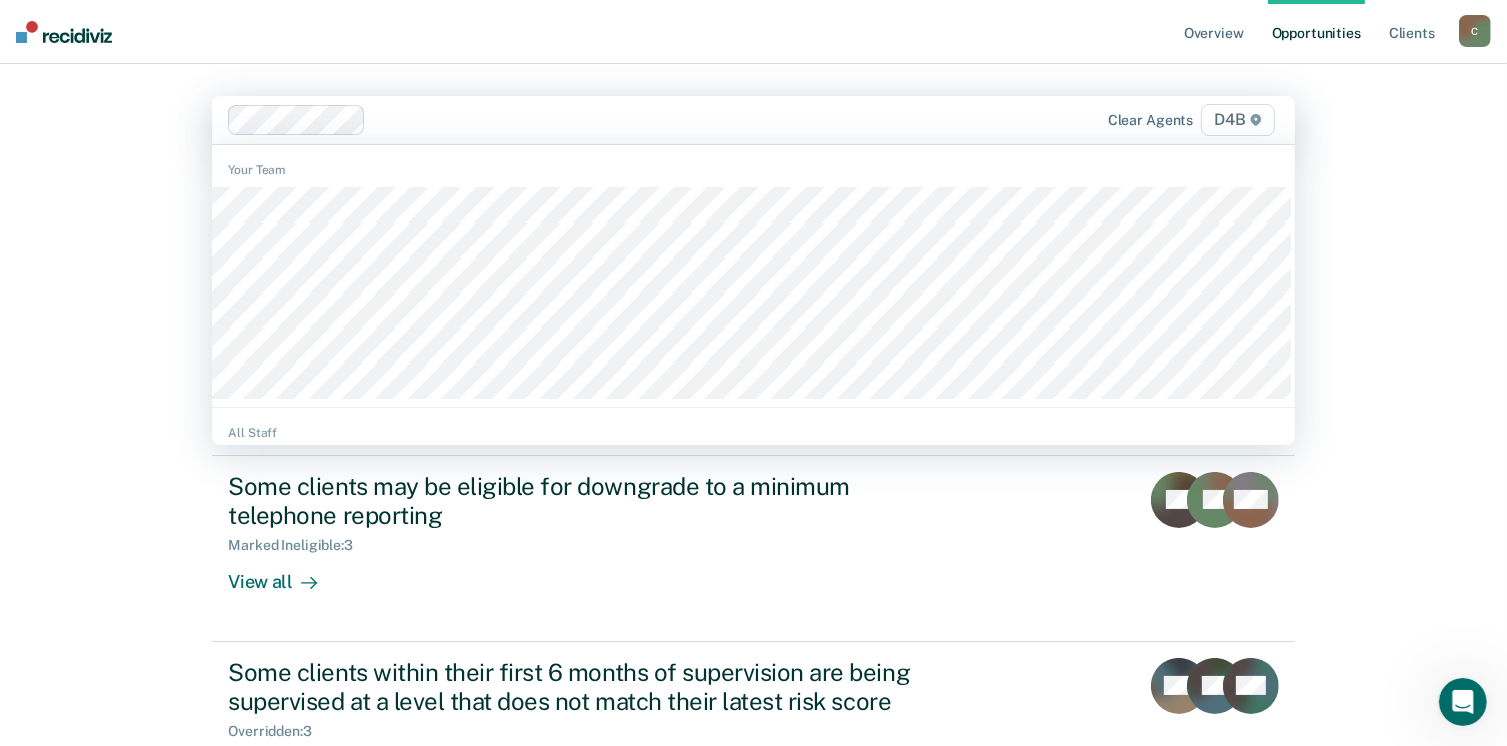 click on "D4B" at bounding box center (1237, 120) 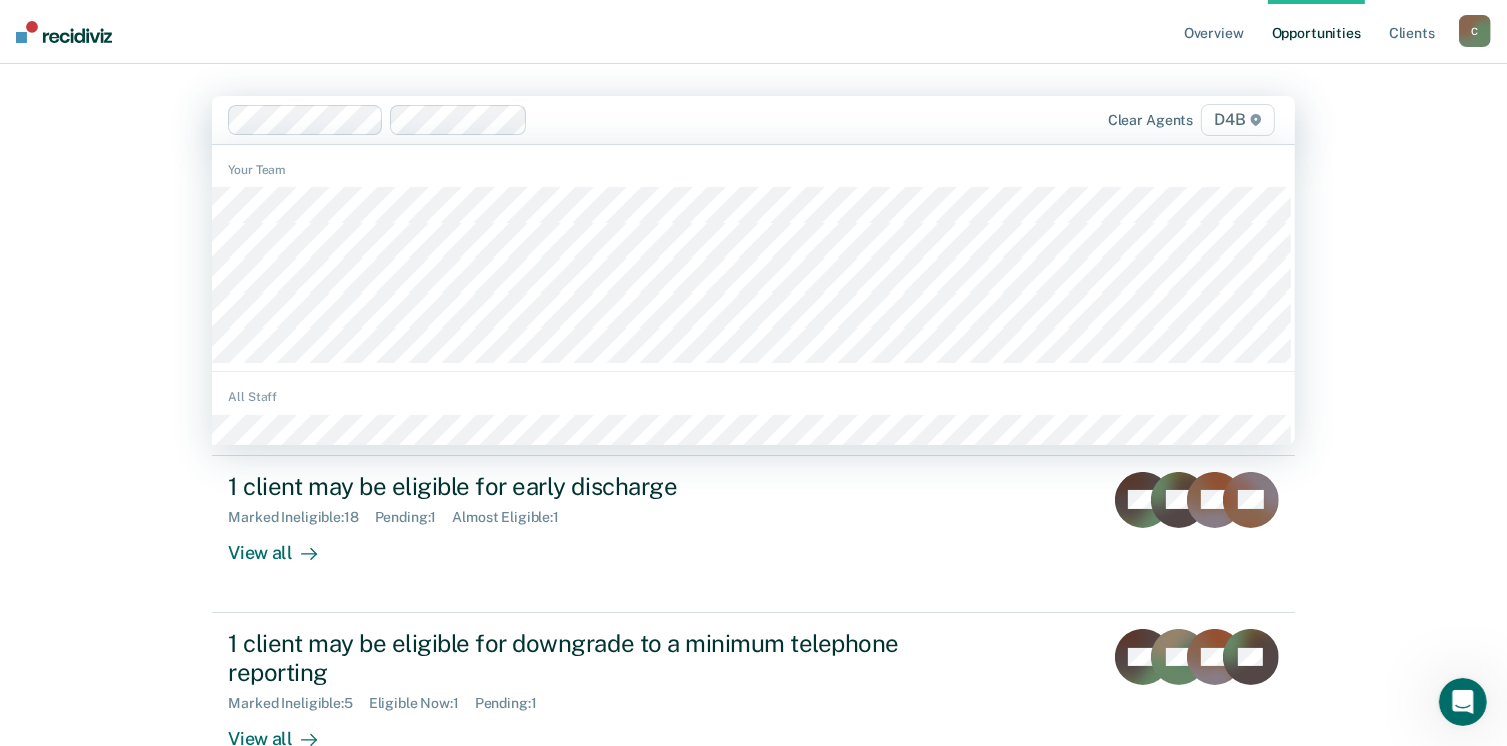 click on "D4B" at bounding box center [1237, 120] 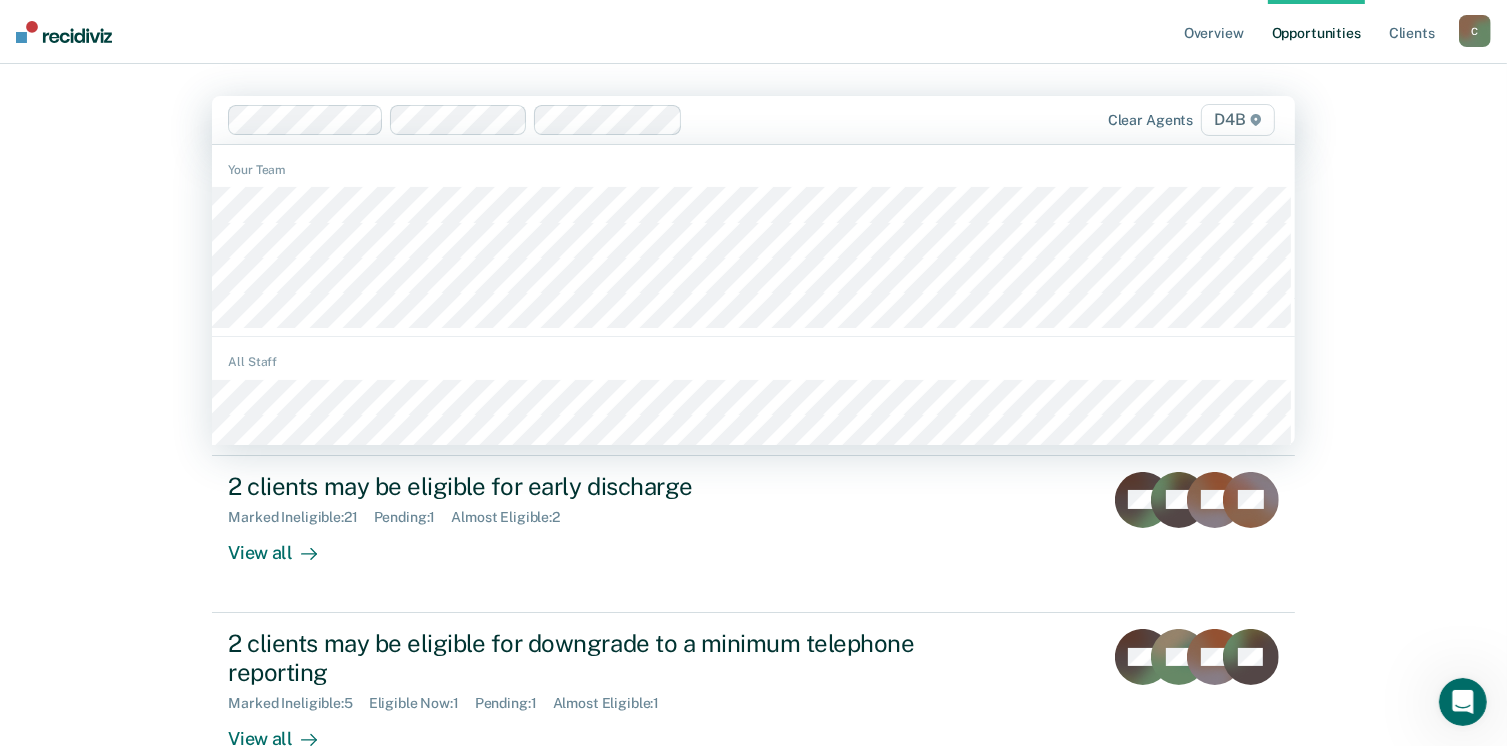 click on "D4B" at bounding box center (1237, 120) 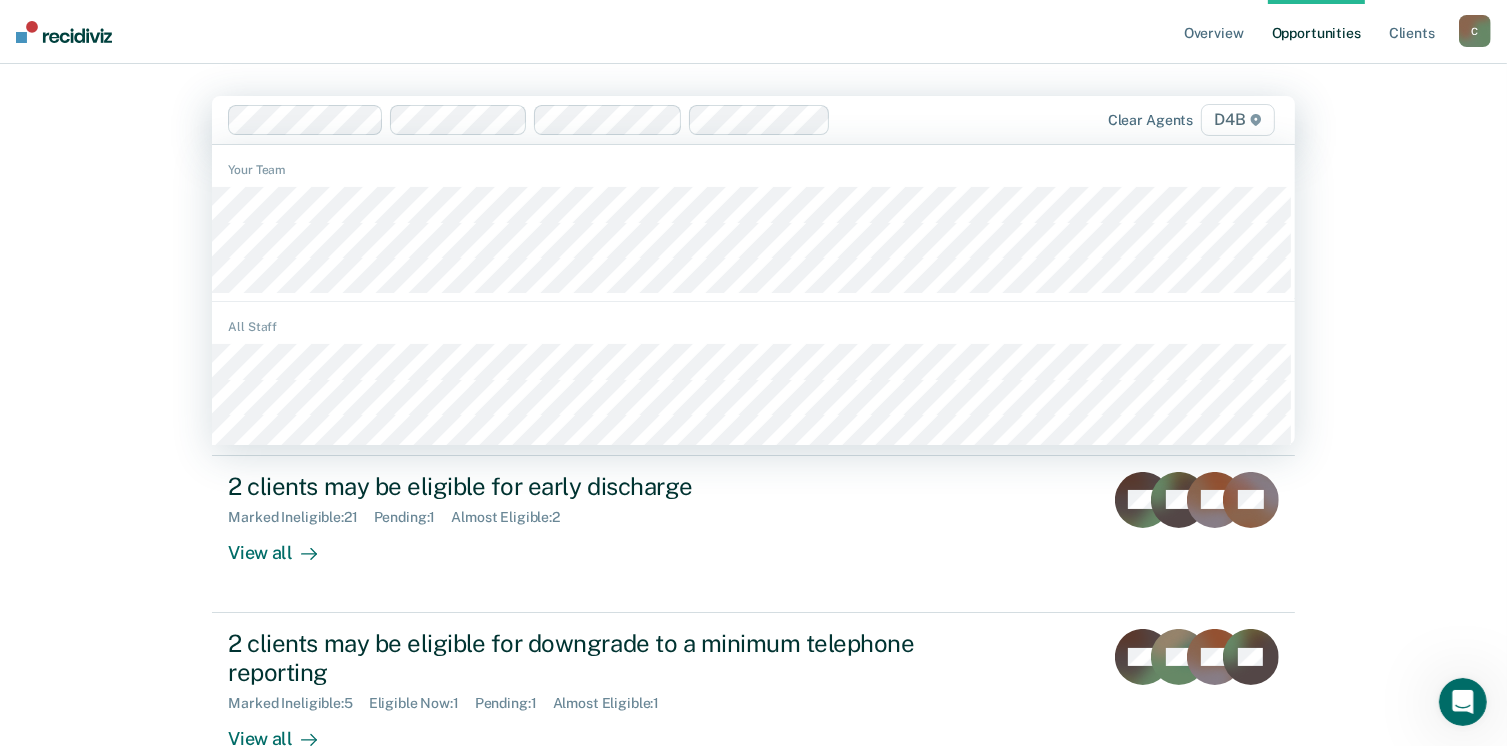 click on "D4B" at bounding box center [1237, 120] 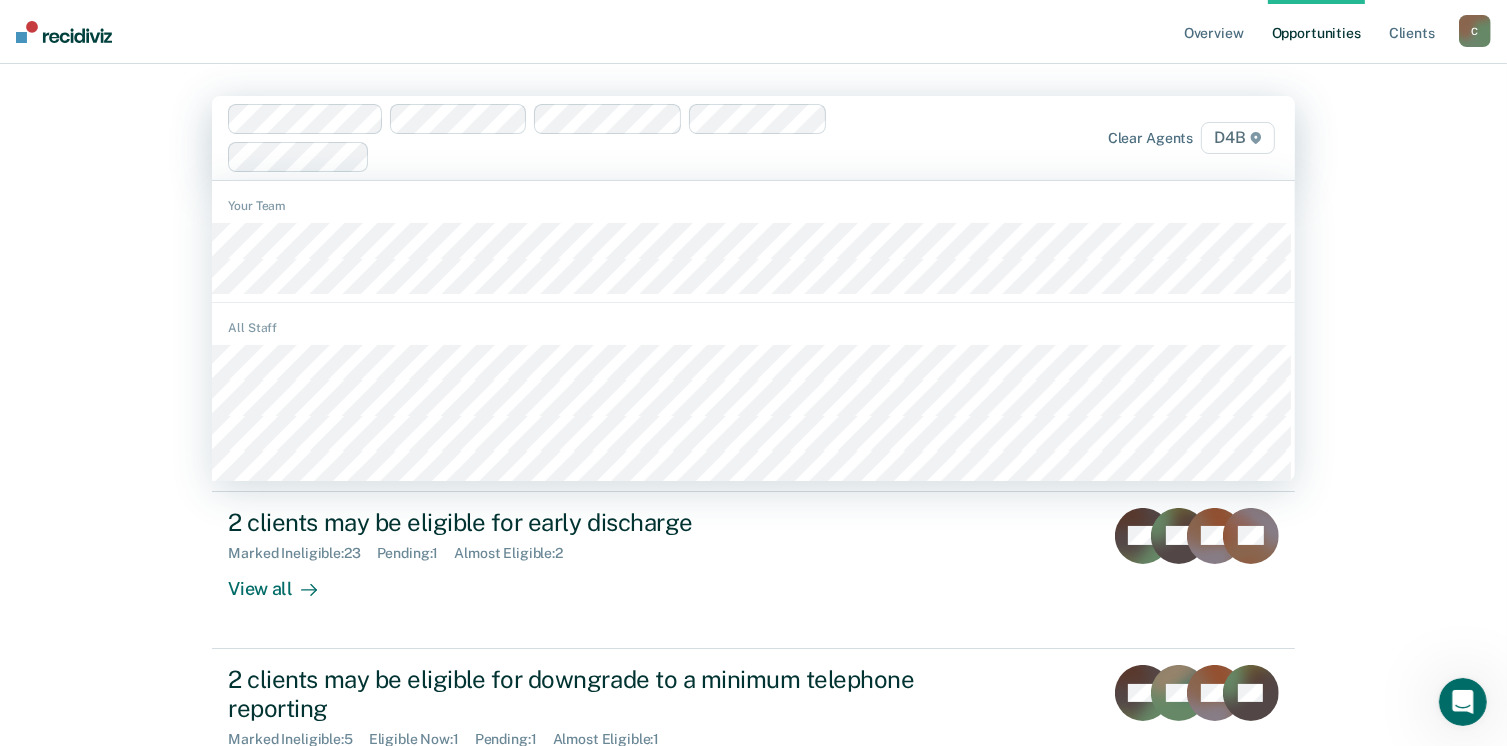 click on "D4B" at bounding box center [1237, 138] 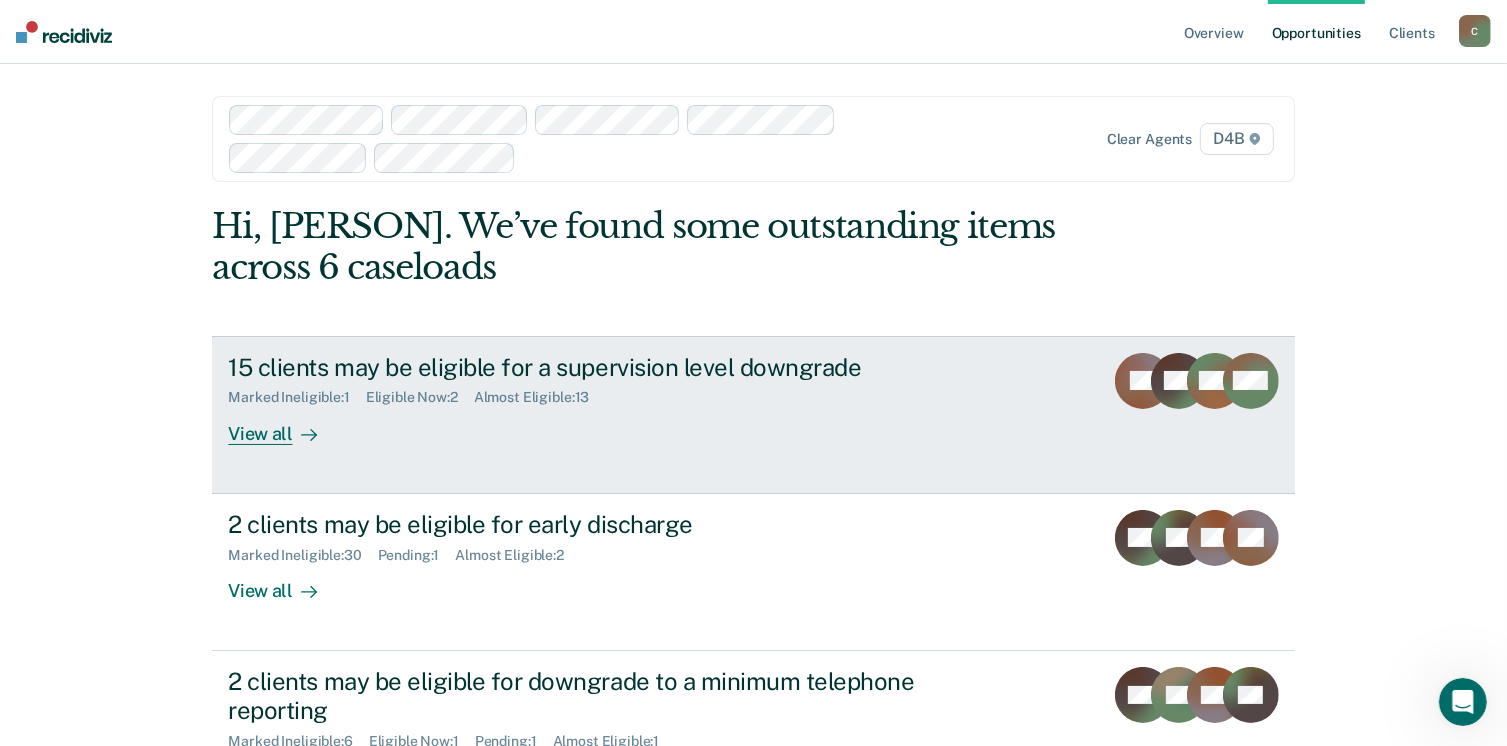 click on "View all" at bounding box center [284, 425] 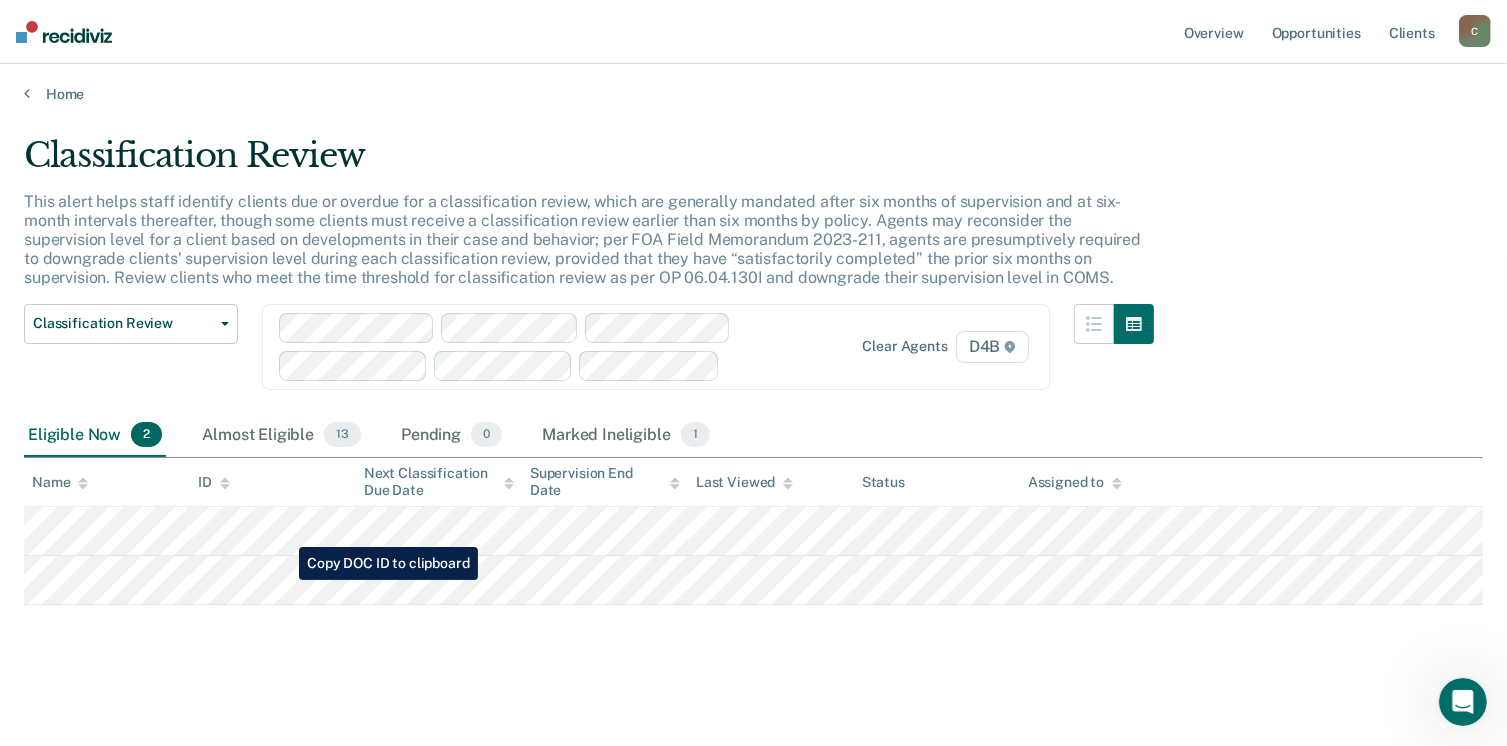 scroll, scrollTop: 4, scrollLeft: 0, axis: vertical 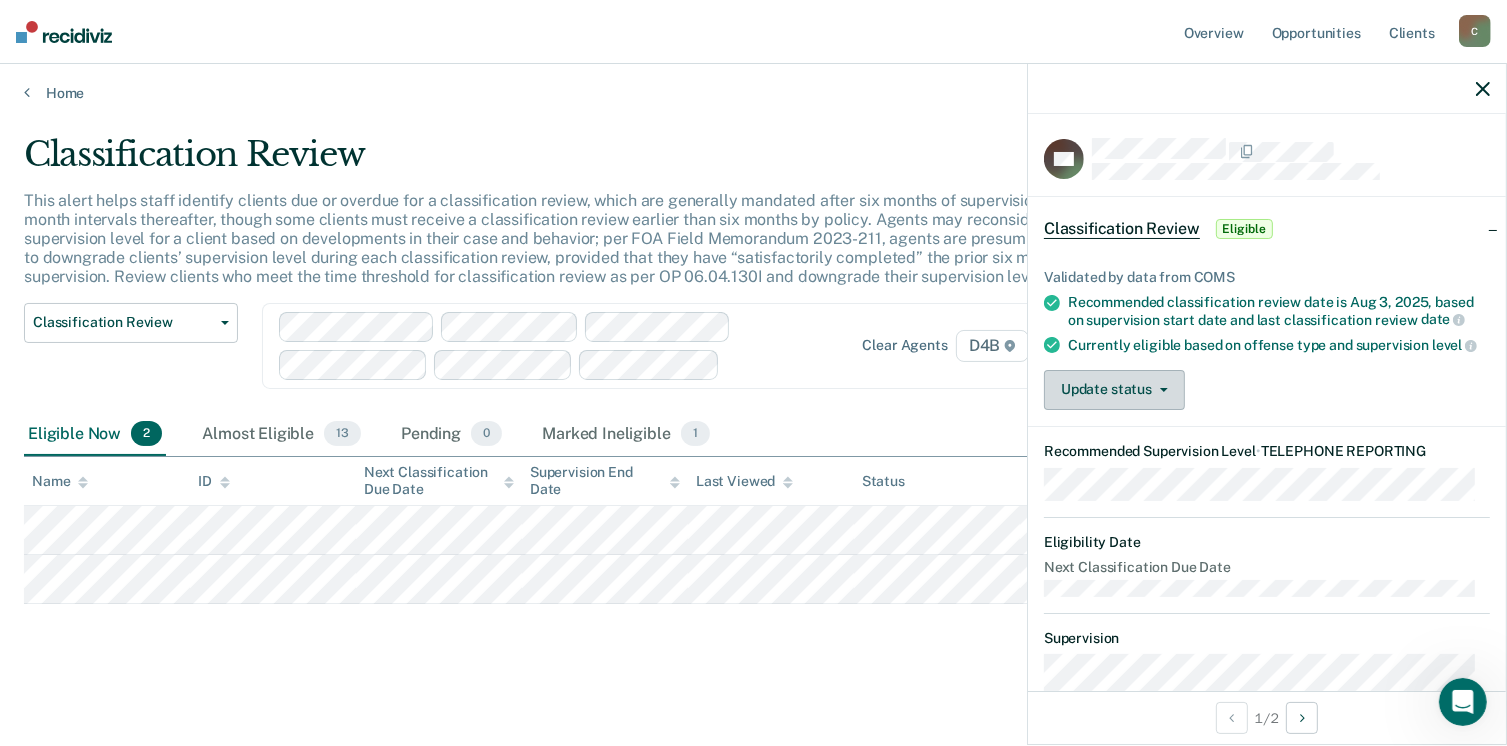 click on "Update status" at bounding box center (1114, 390) 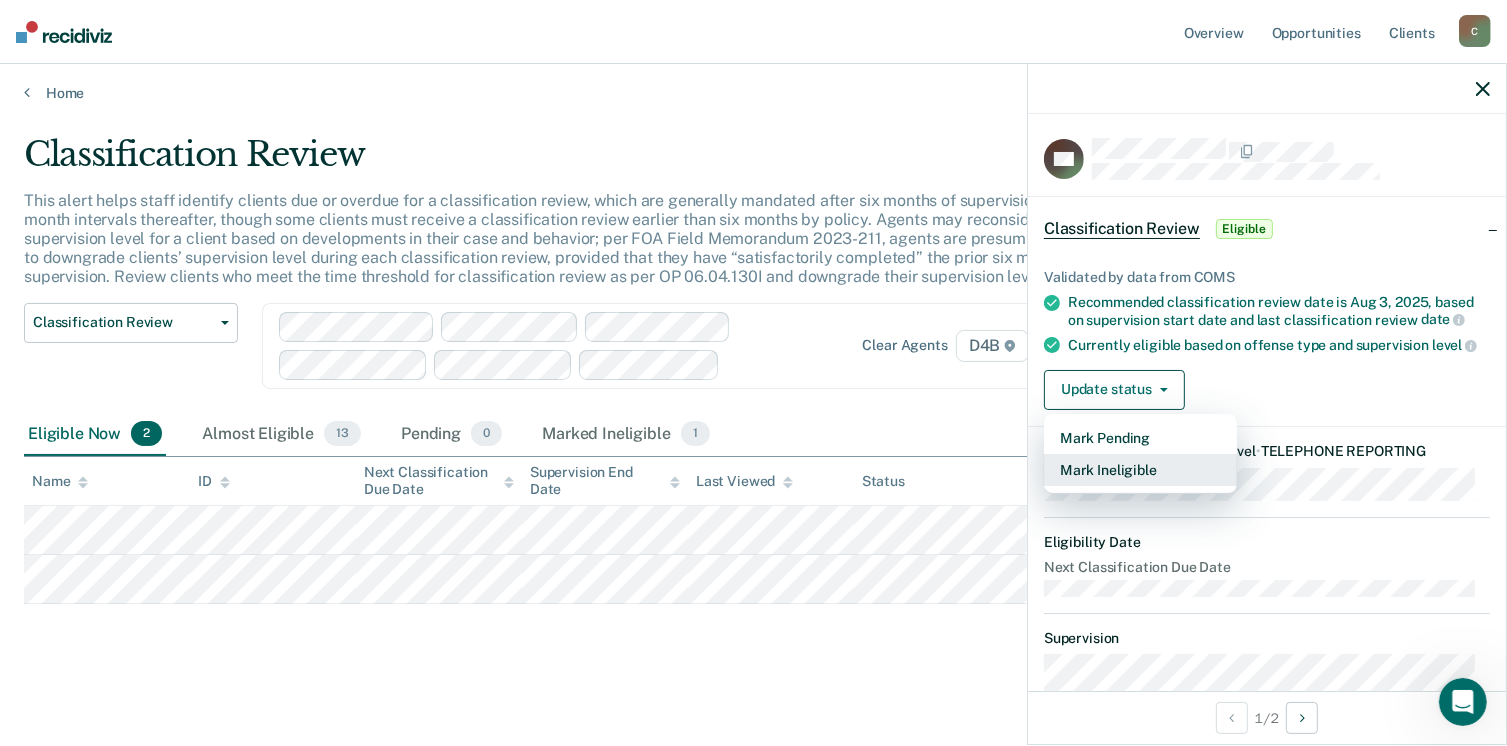 click on "Mark Ineligible" at bounding box center [1140, 470] 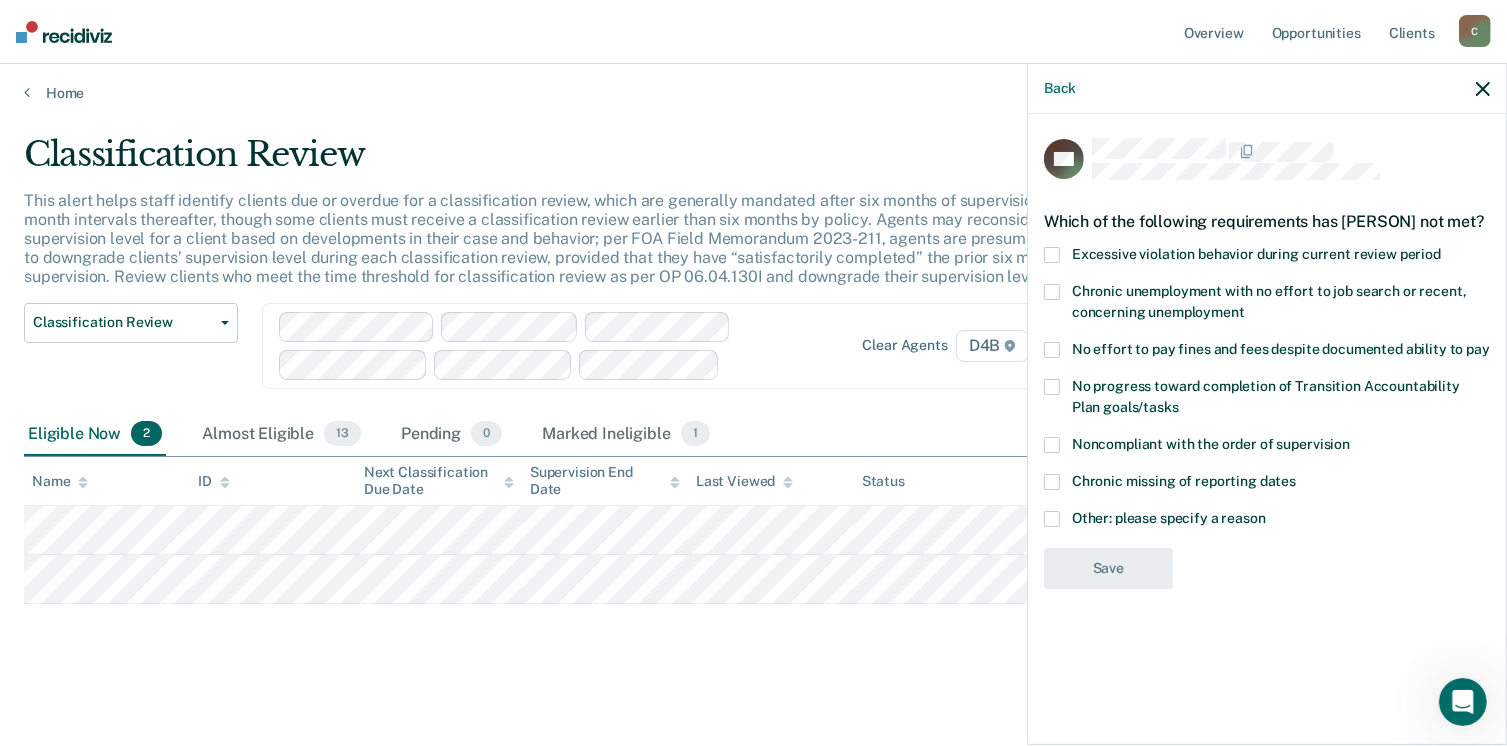 click at bounding box center [1052, 519] 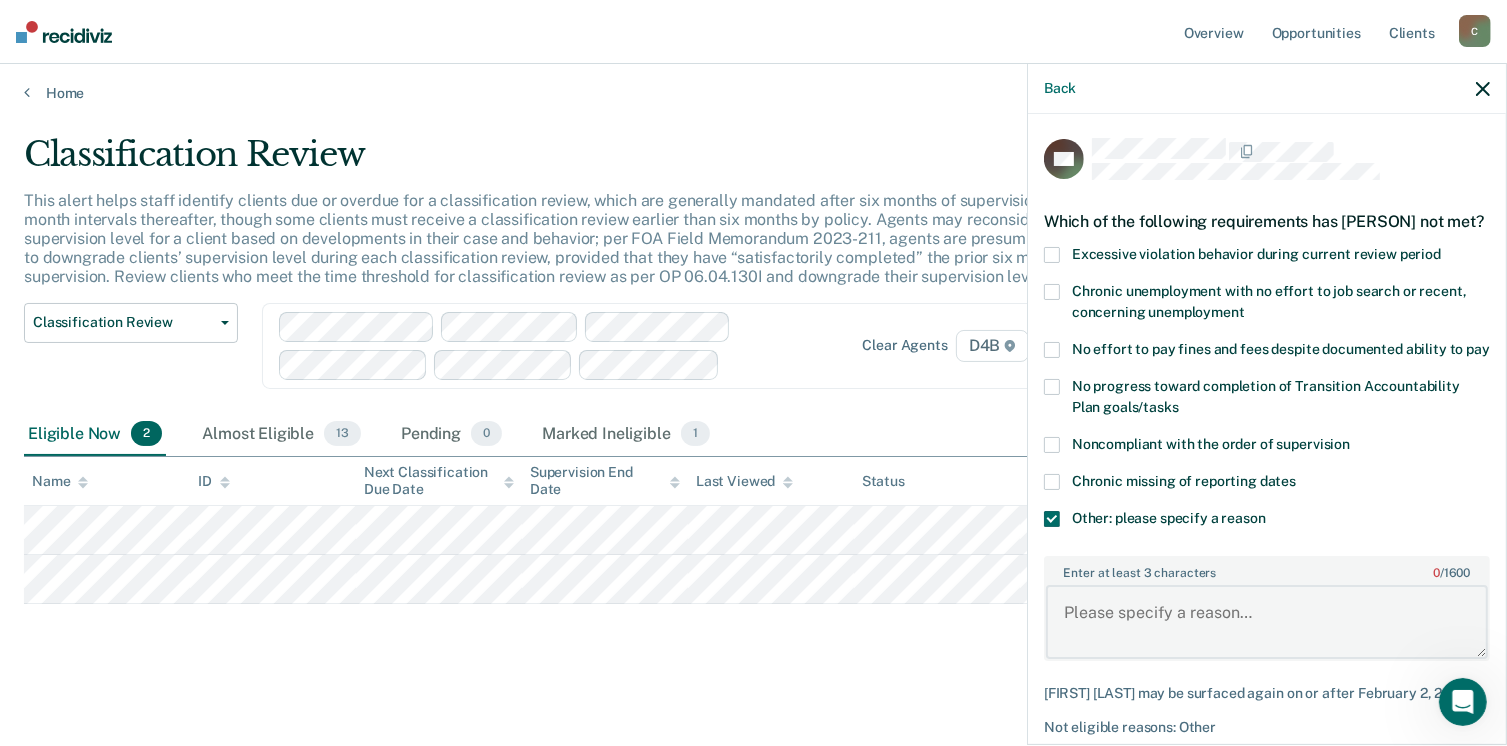 click on "Enter at least 3 characters 0  /  1600" at bounding box center [1267, 622] 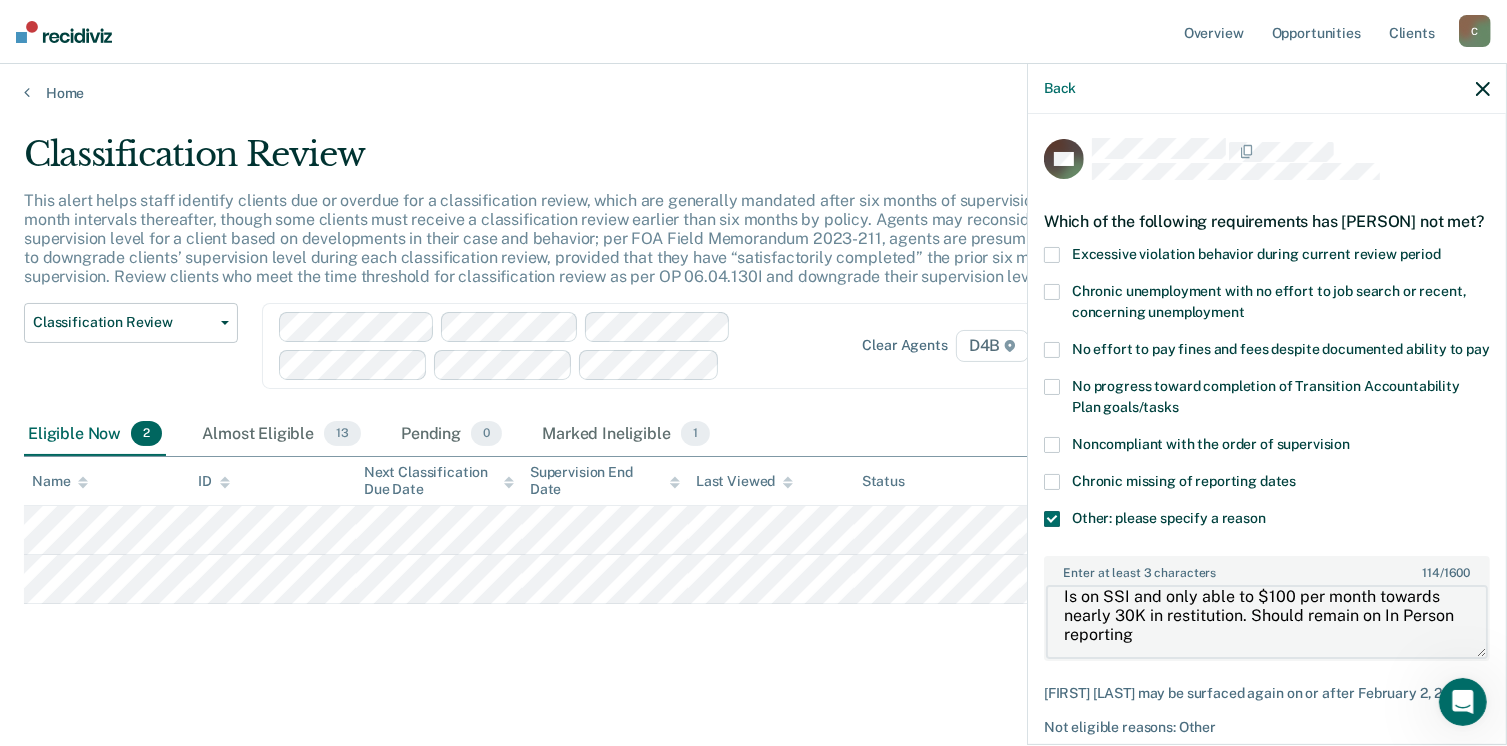 scroll, scrollTop: 19, scrollLeft: 0, axis: vertical 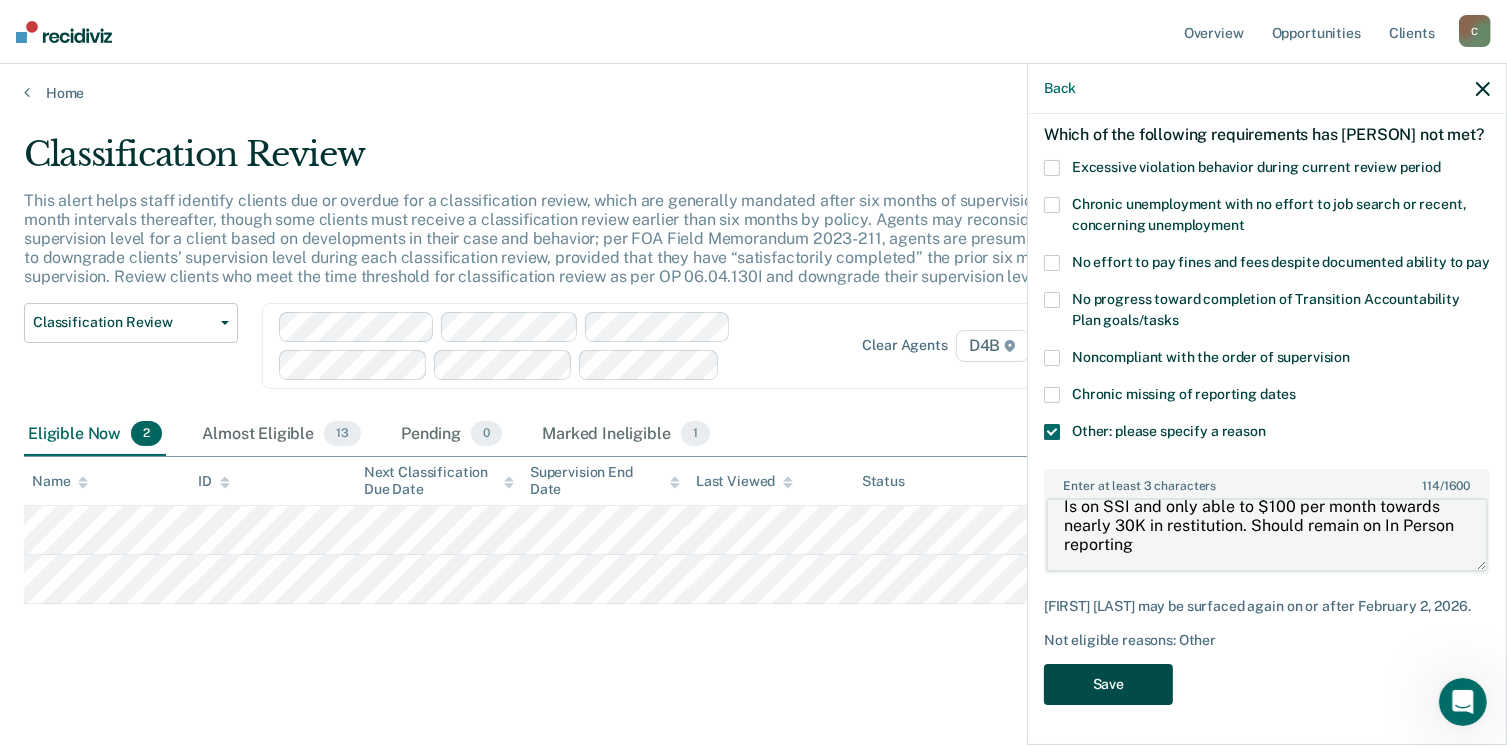 type on "Is on SSI and only able to $100 per month towards nearly 30K in restitution. Should remain on In Person reporting" 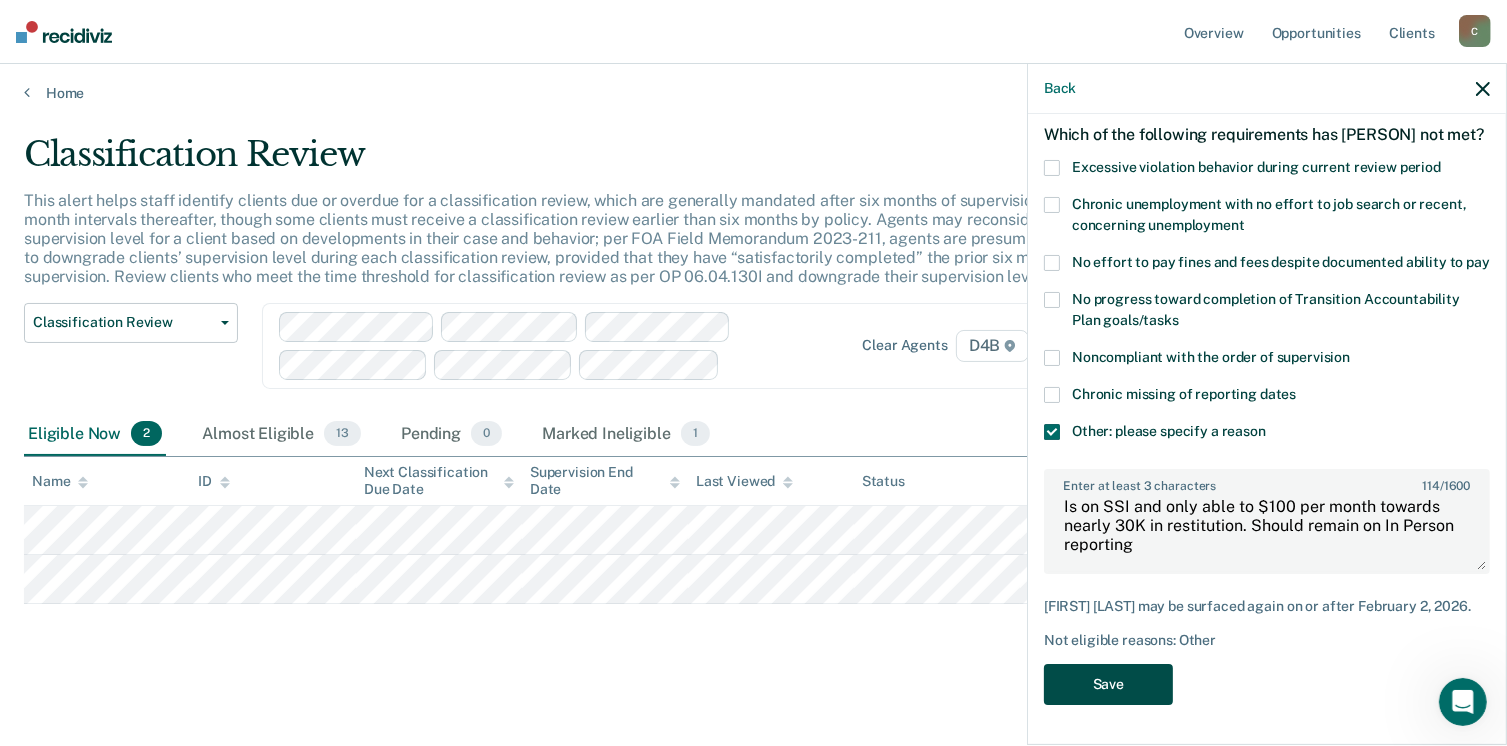 click on "Save" at bounding box center [1108, 684] 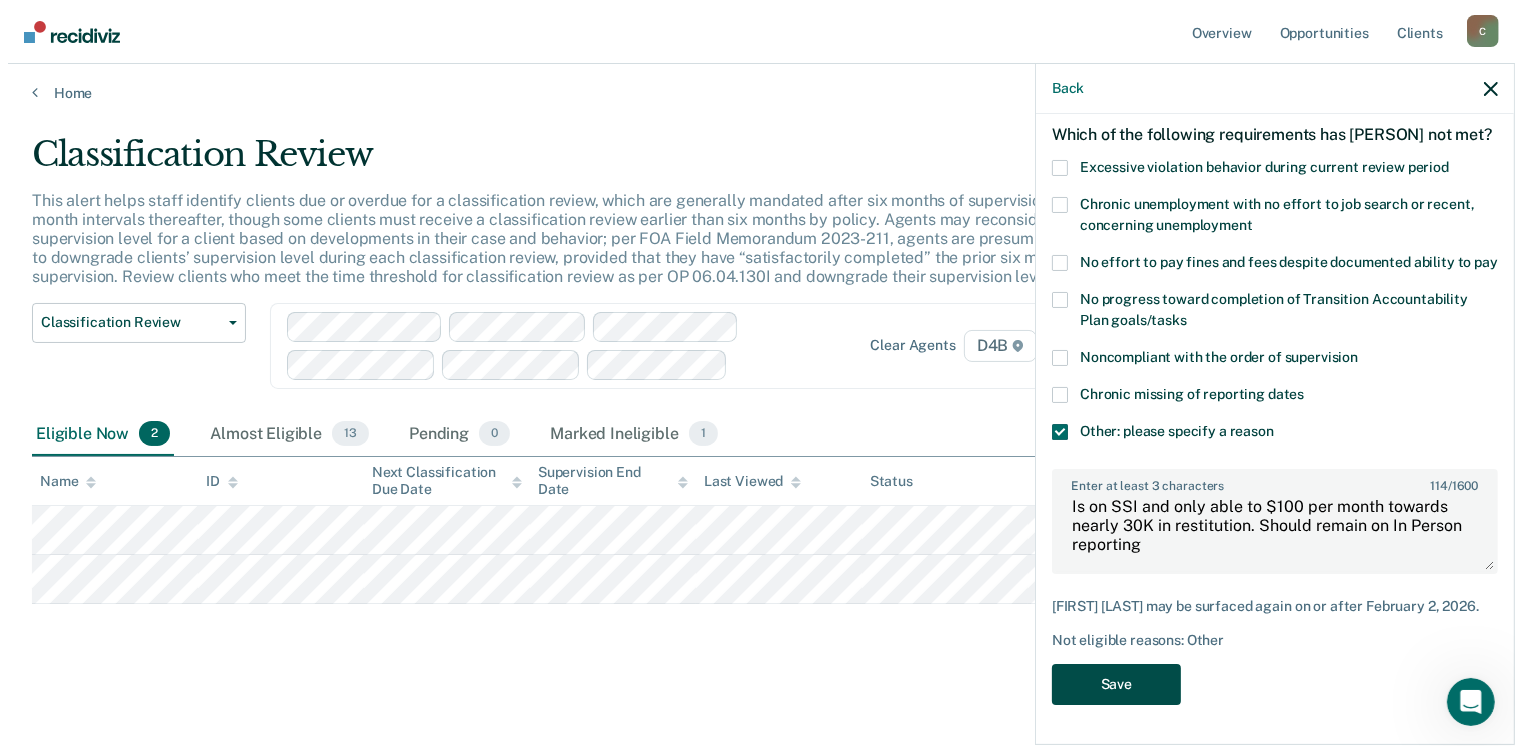 scroll, scrollTop: 0, scrollLeft: 0, axis: both 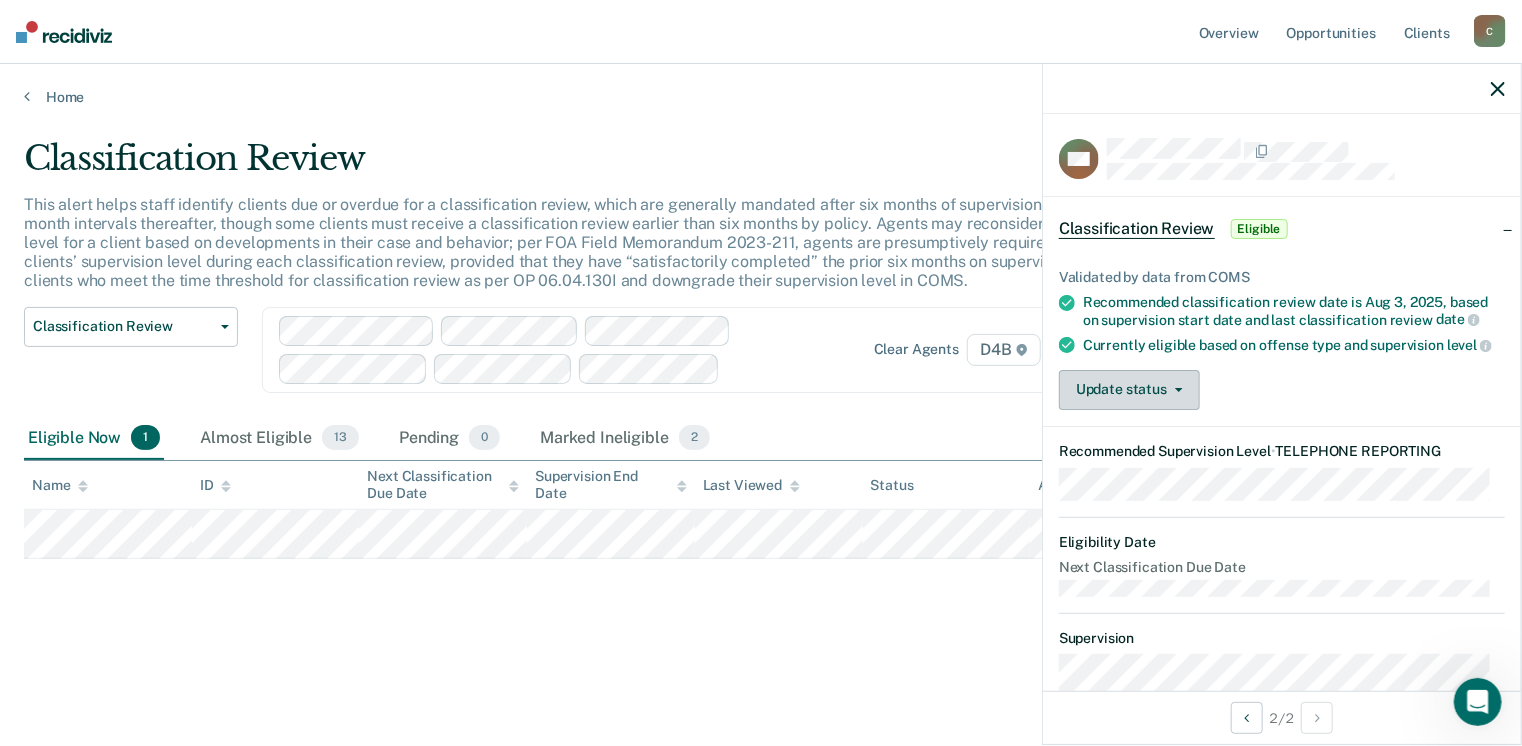 click on "Update status" at bounding box center [1129, 390] 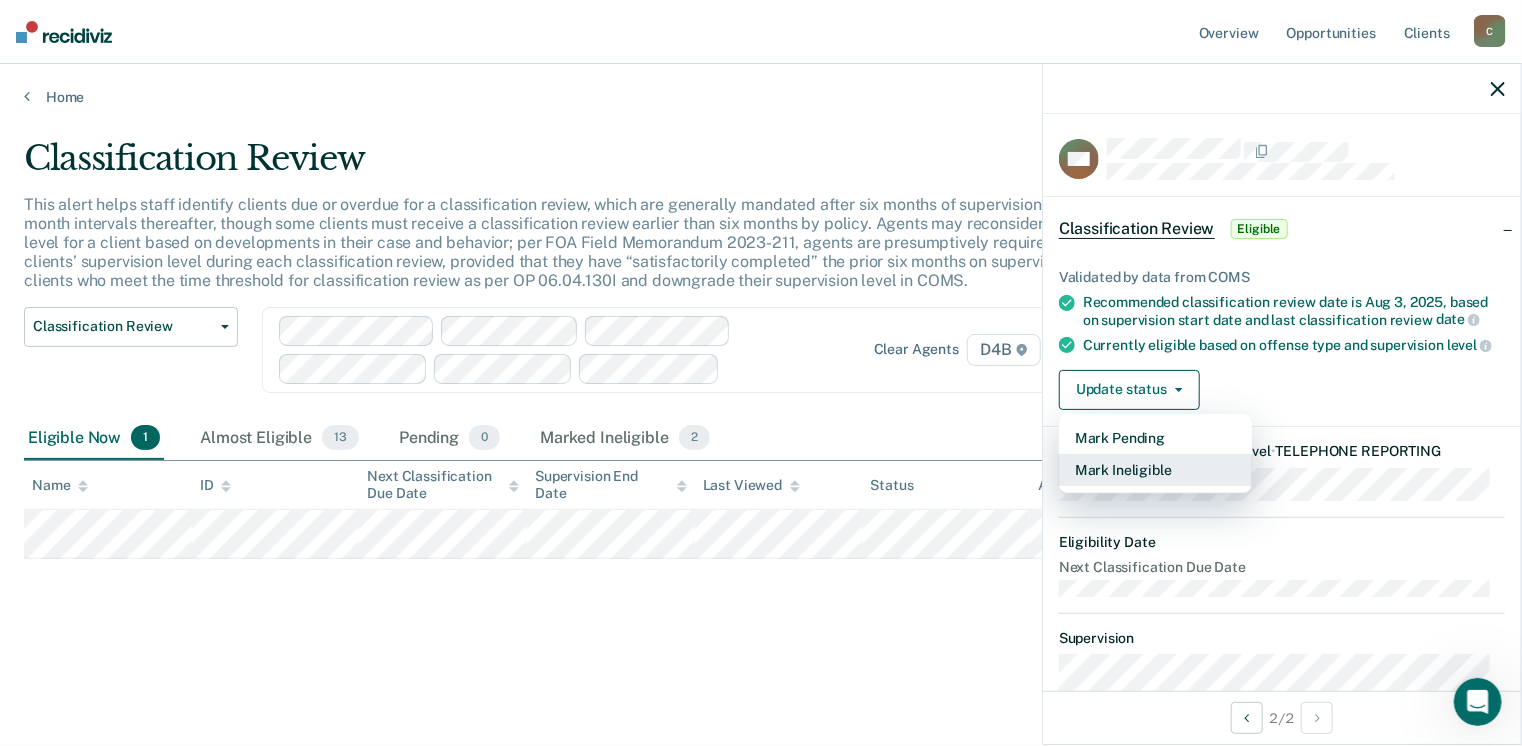 click on "Mark Ineligible" at bounding box center (1155, 470) 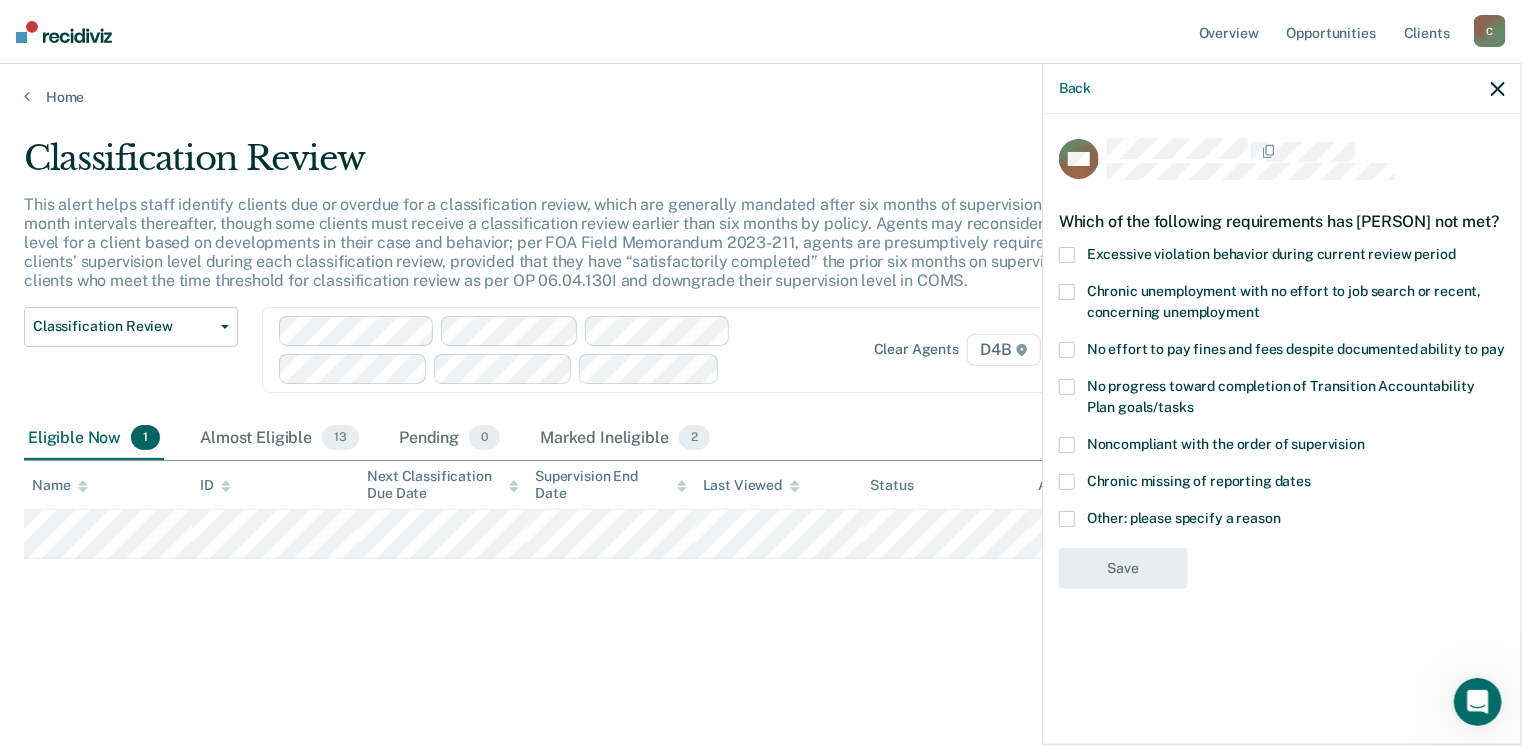 click at bounding box center [1067, 482] 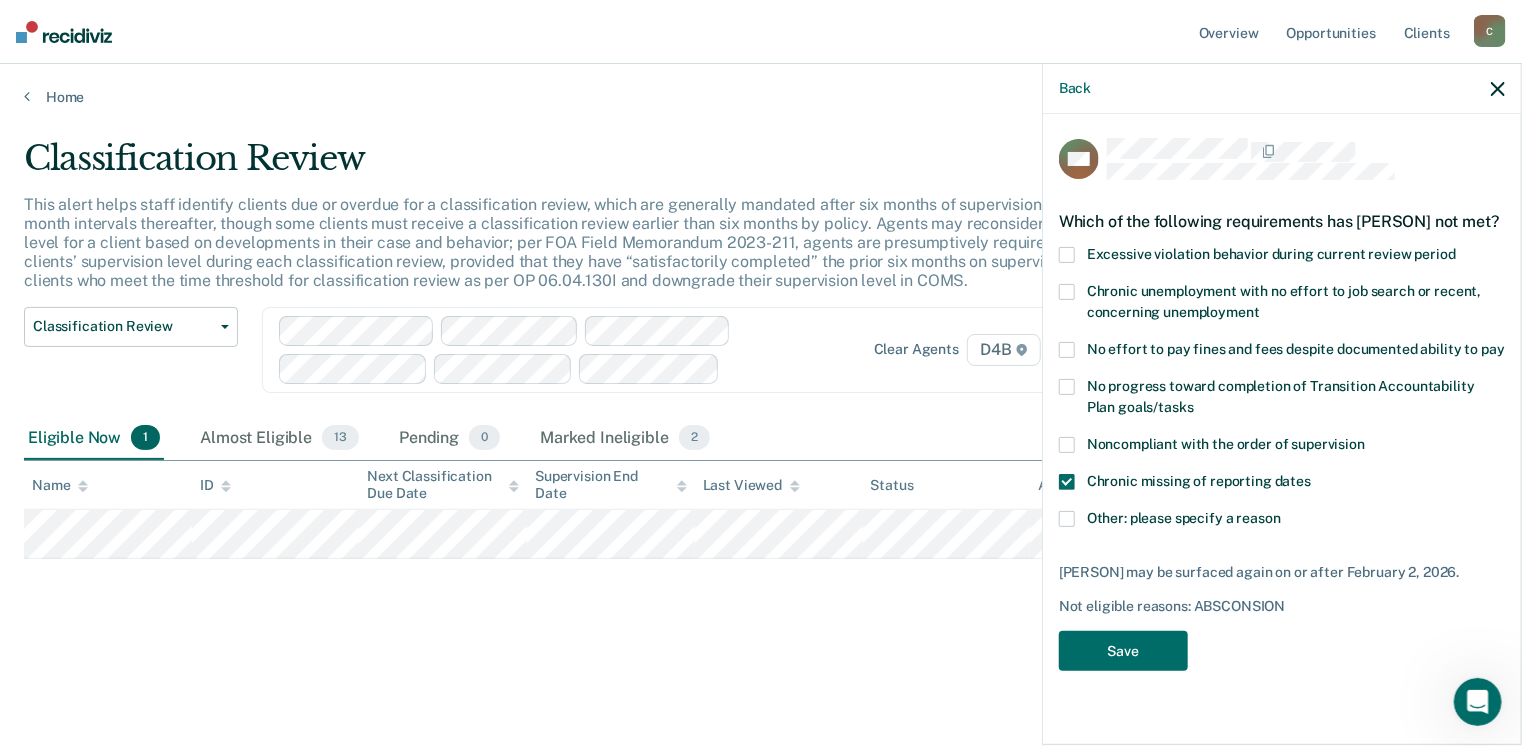 click at bounding box center (1067, 519) 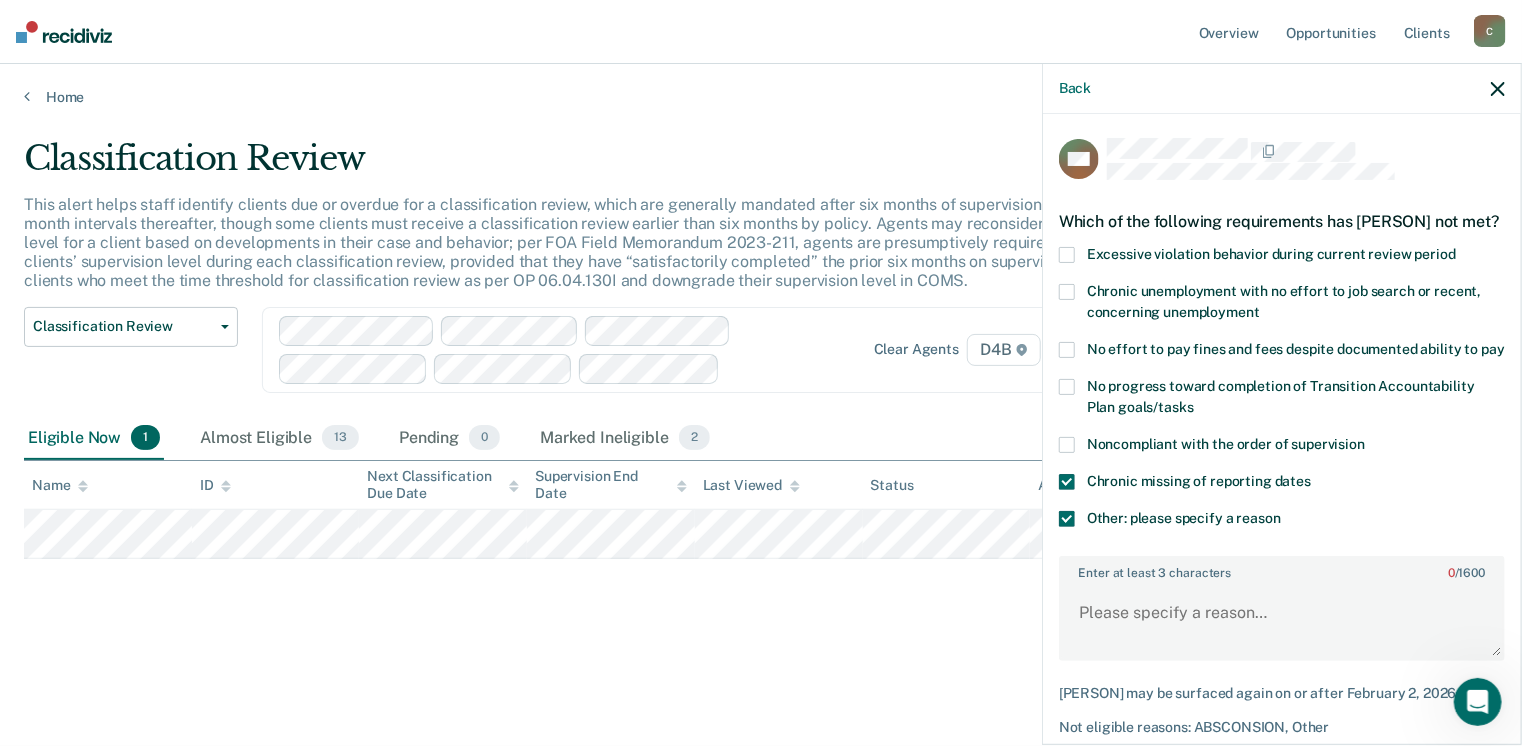 click at bounding box center [1067, 482] 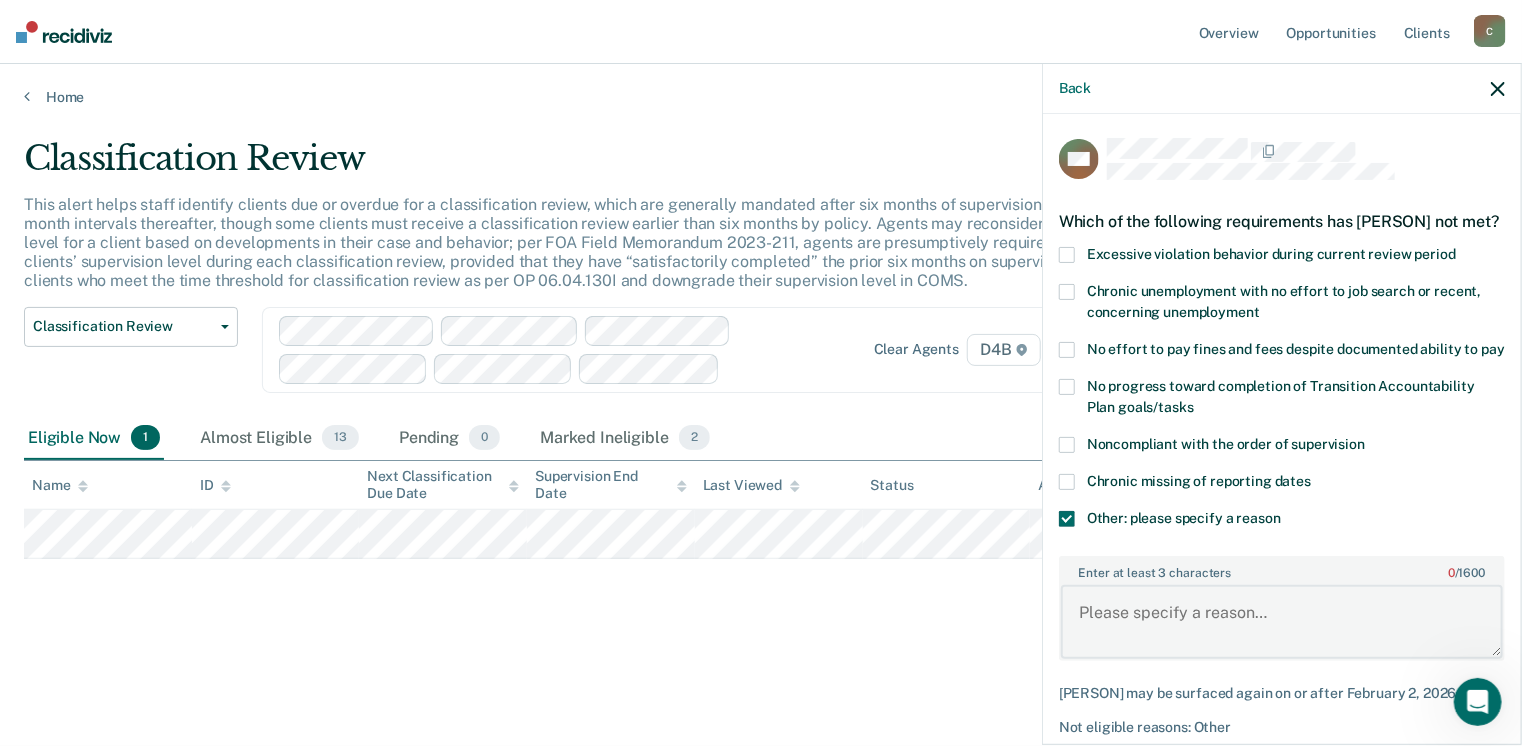click on "Enter at least 3 characters 0  /  1600" at bounding box center [1282, 622] 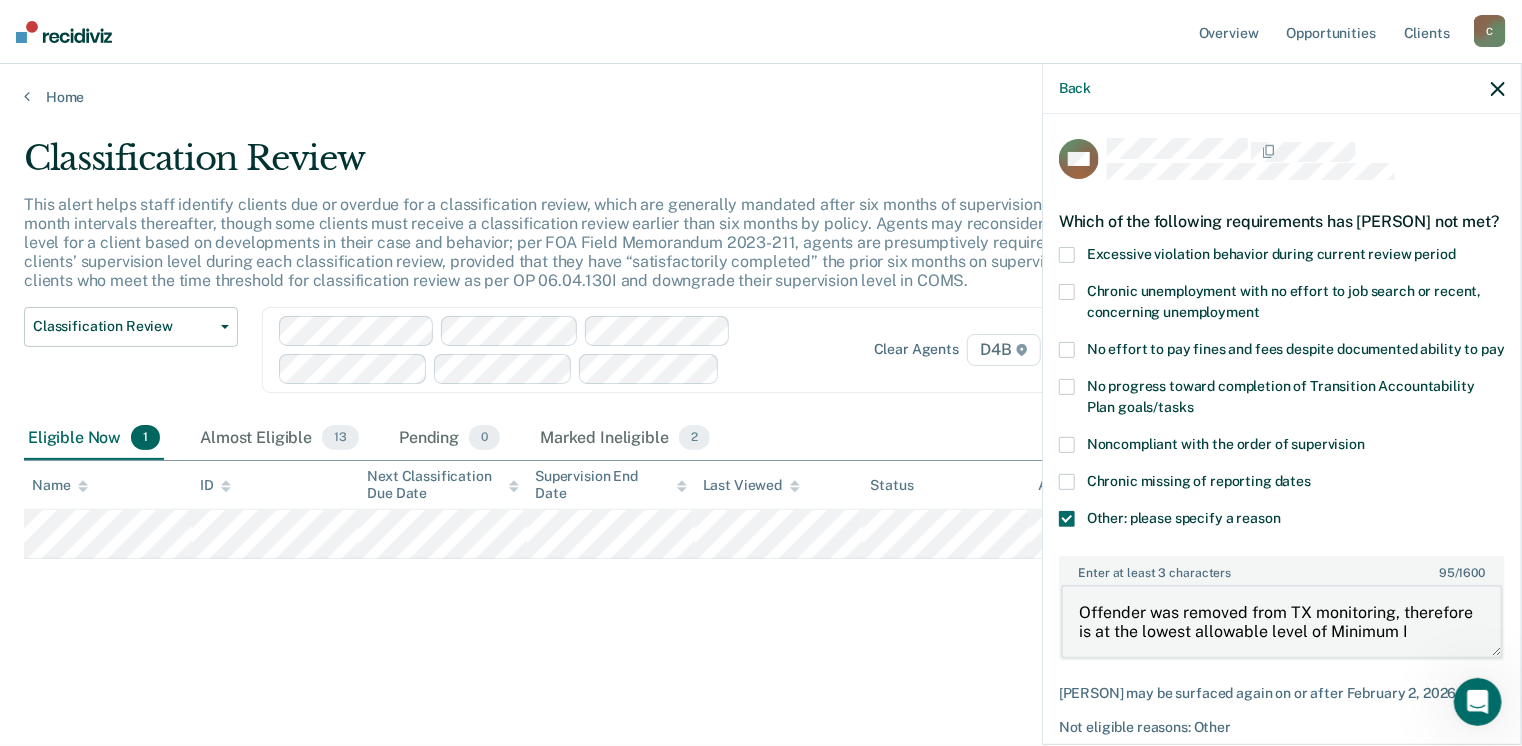 scroll, scrollTop: 4, scrollLeft: 0, axis: vertical 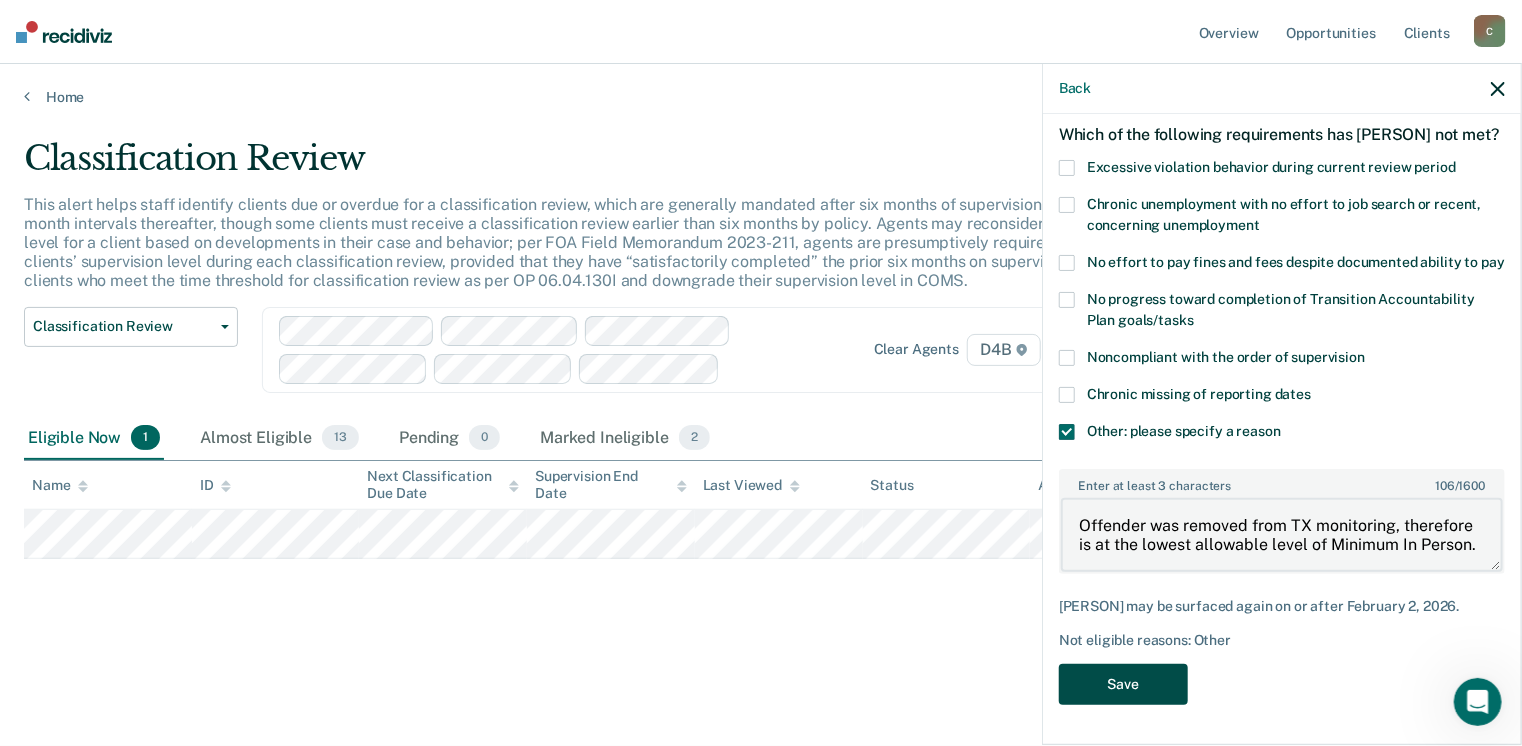 type on "Offender was removed from TX monitoring, therefore is at the lowest allowable level of Minimum In Person." 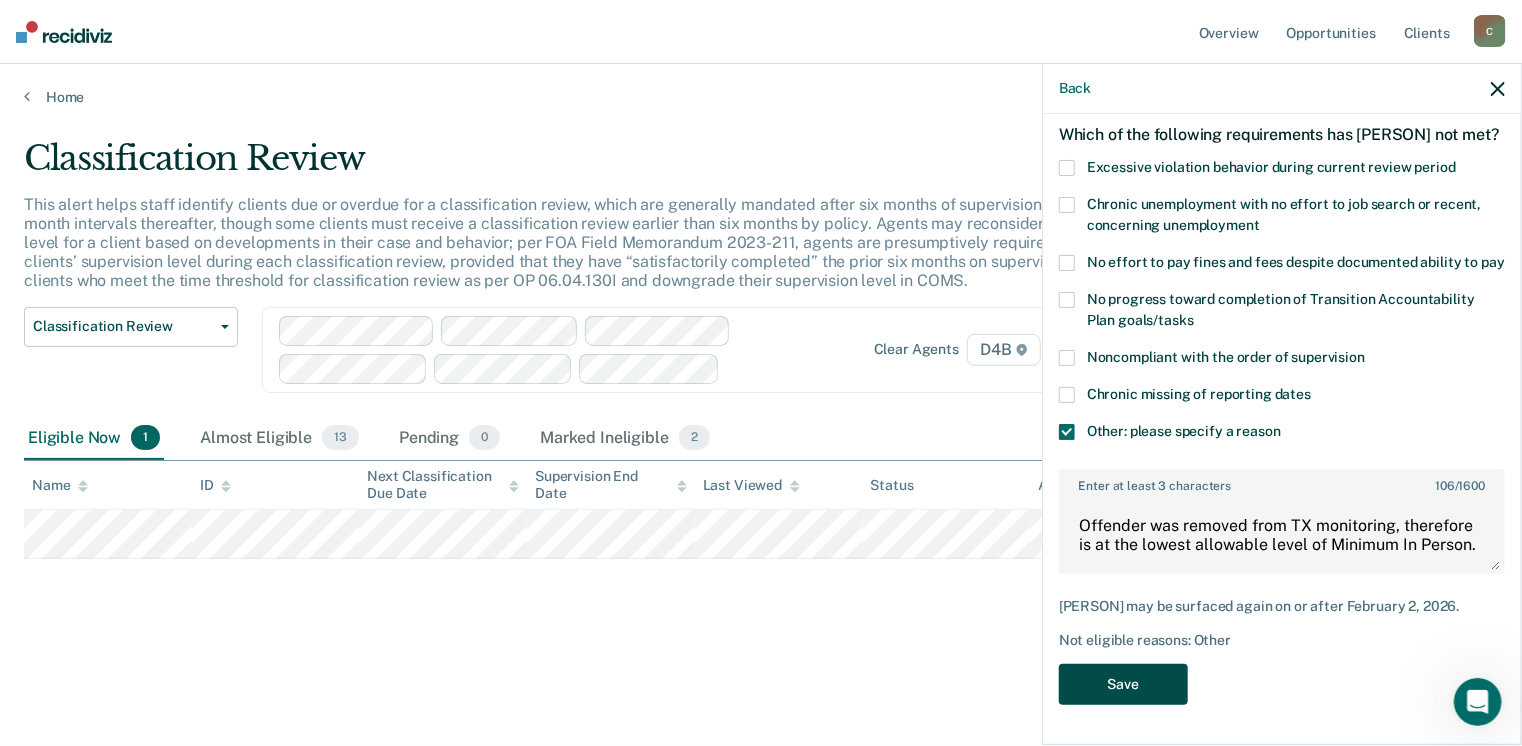 click on "Save" at bounding box center (1123, 684) 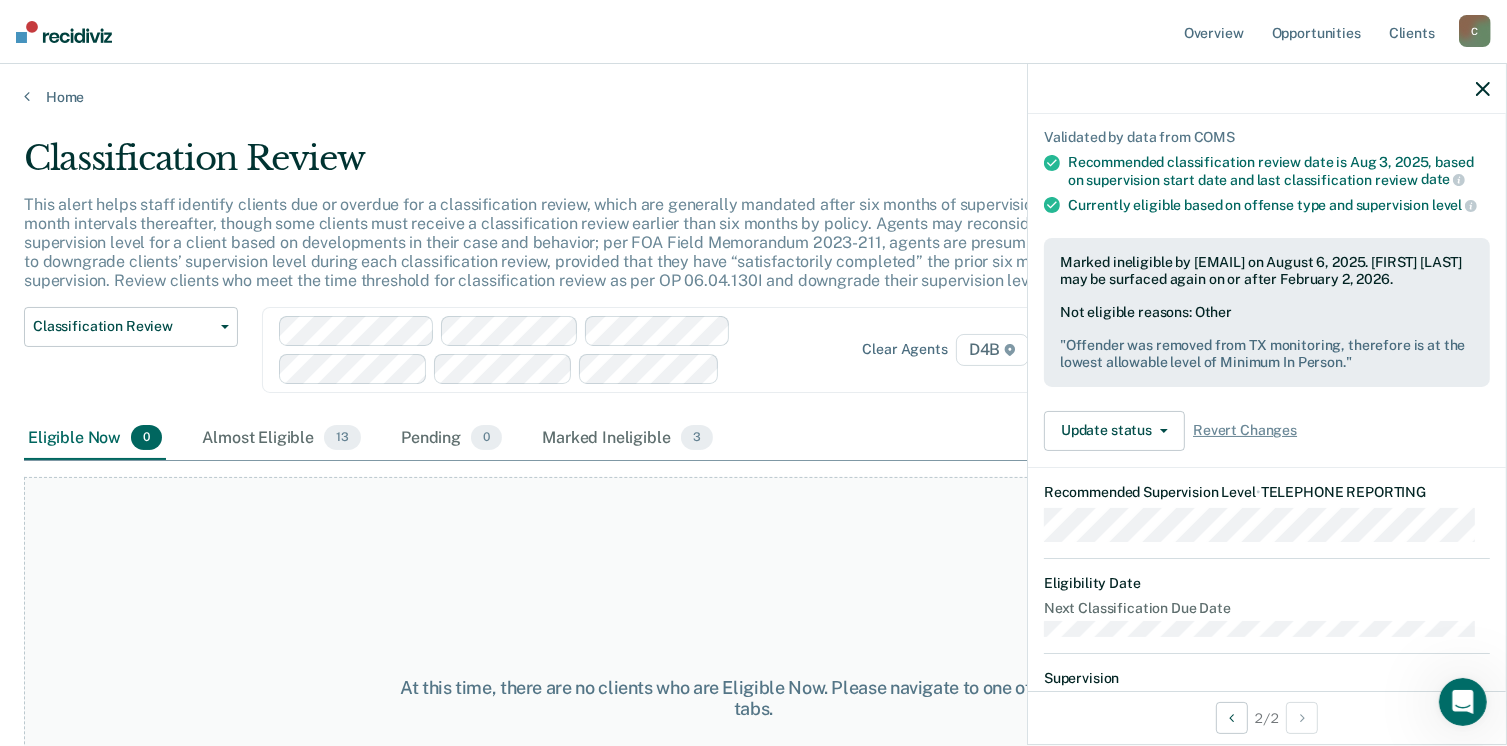 scroll, scrollTop: 0, scrollLeft: 0, axis: both 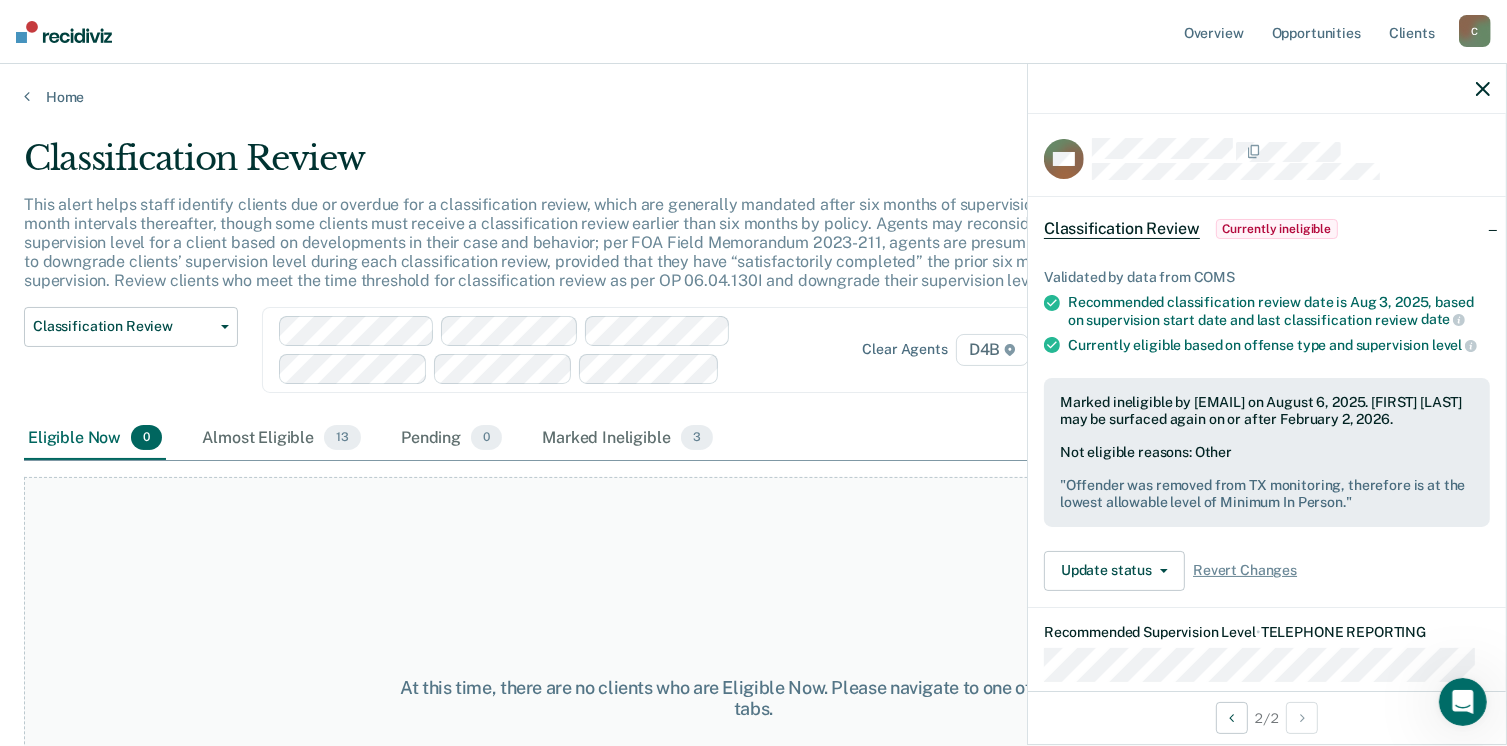 click at bounding box center (1267, 89) 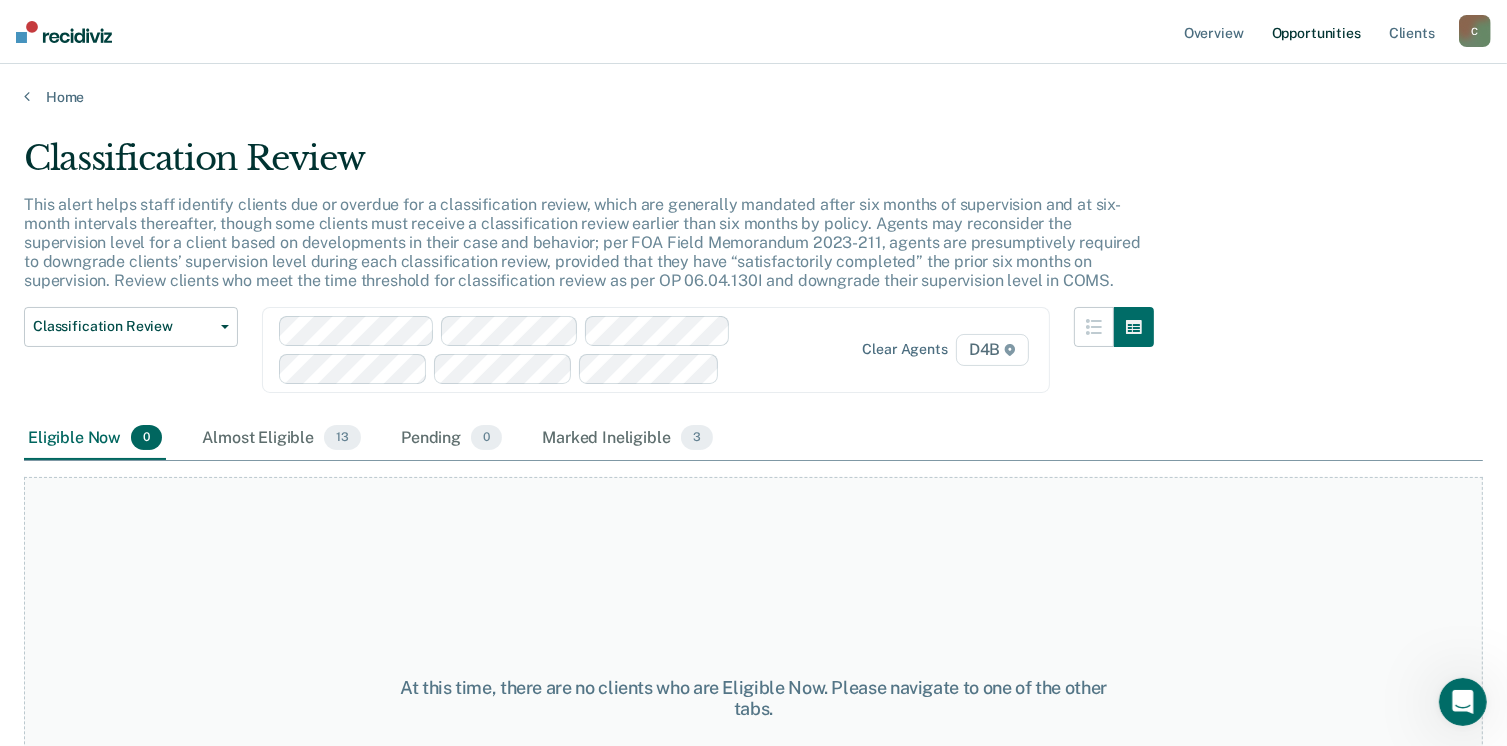 click on "Opportunities" at bounding box center (1316, 32) 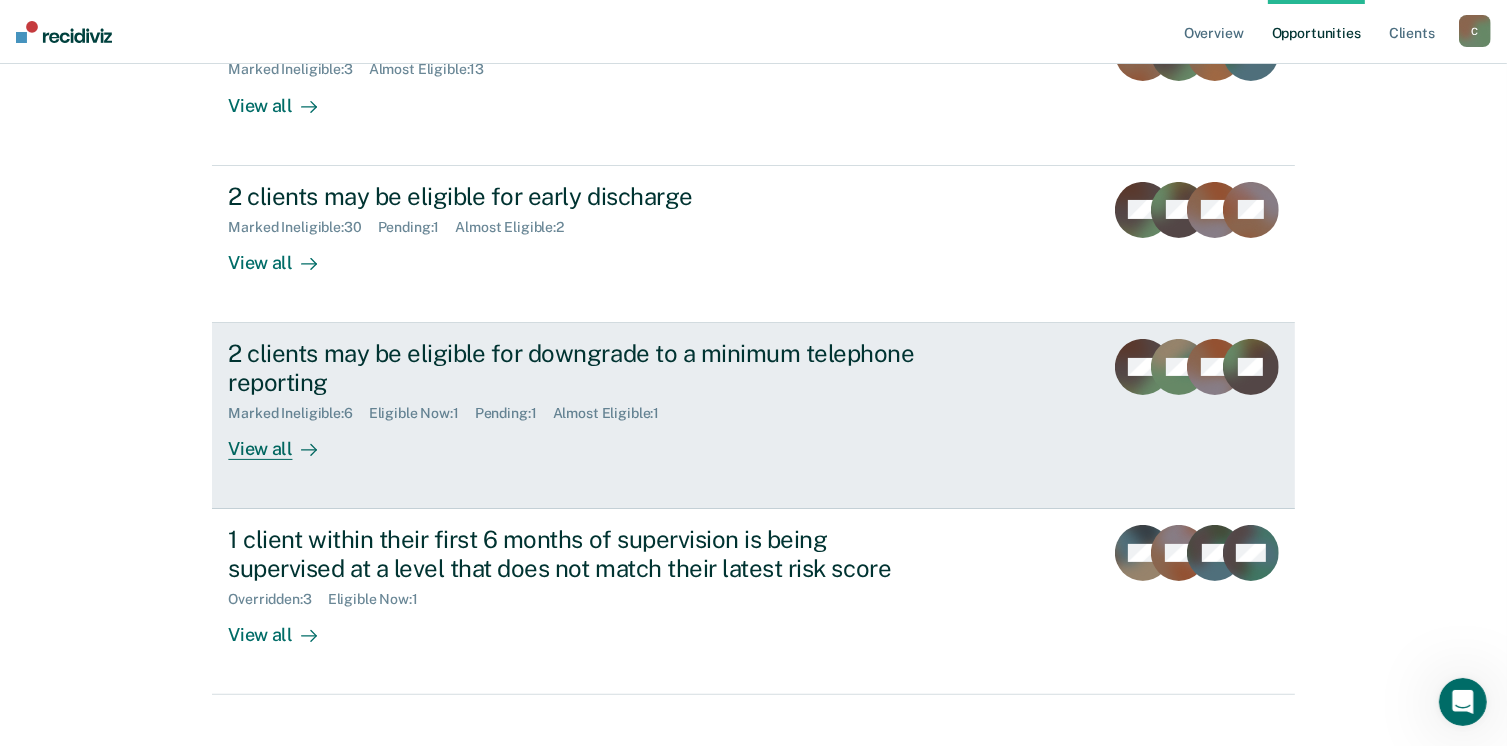 scroll, scrollTop: 355, scrollLeft: 0, axis: vertical 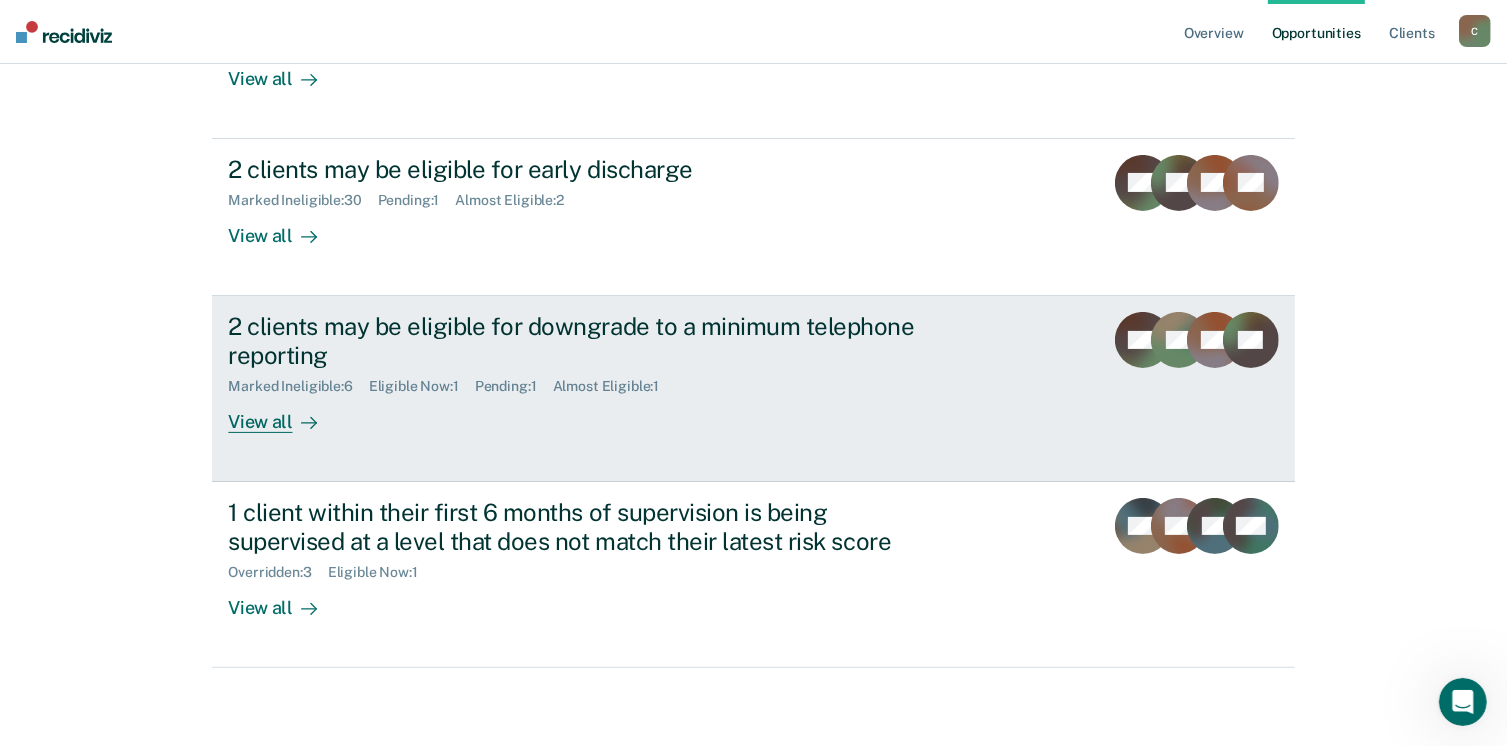 click on "2 clients may be eligible for downgrade to a minimum telephone reporting Marked Ineligible :  6 Eligible Now :  1 Pending :  1 Almost Eligible :  1 View all   PM PR ML ER" at bounding box center (753, 389) 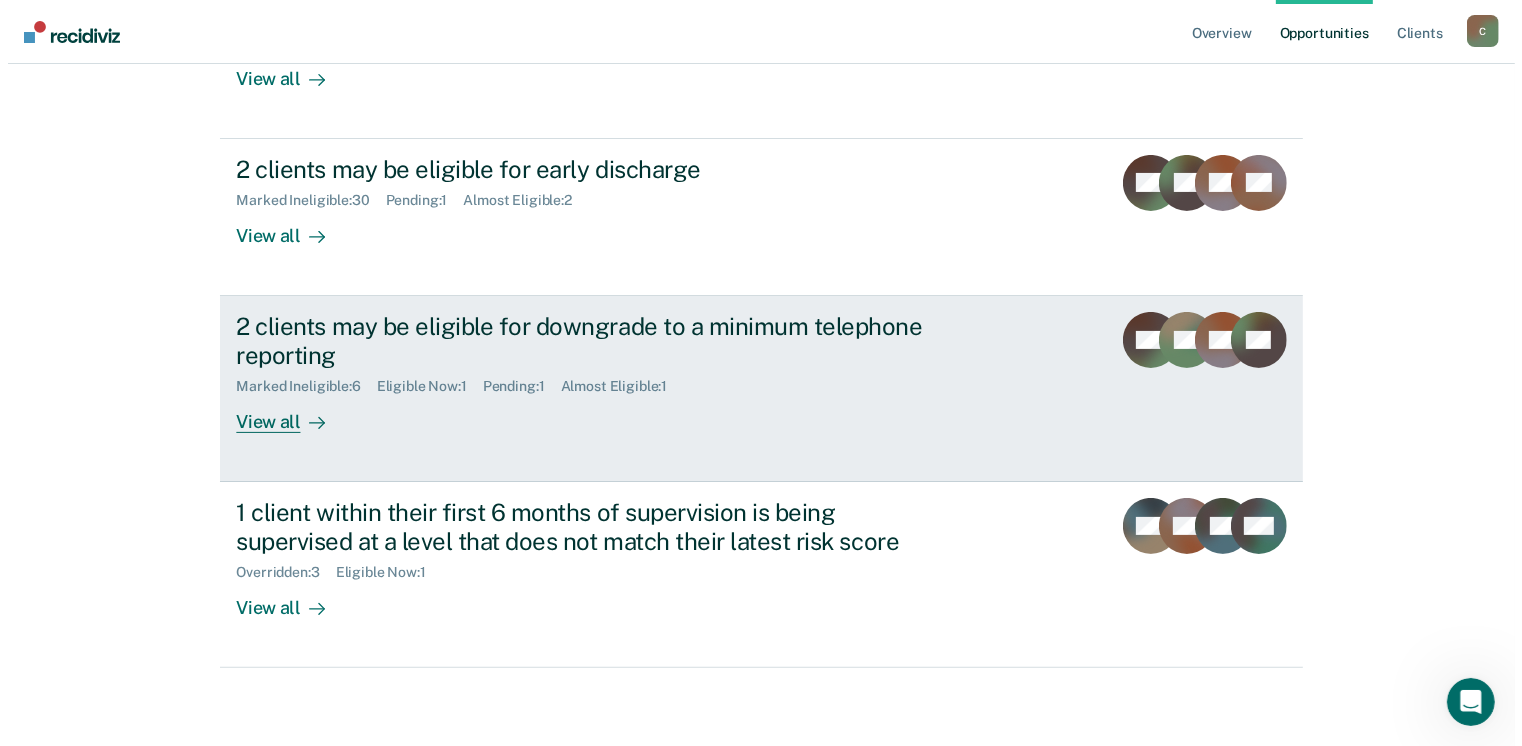 scroll, scrollTop: 0, scrollLeft: 0, axis: both 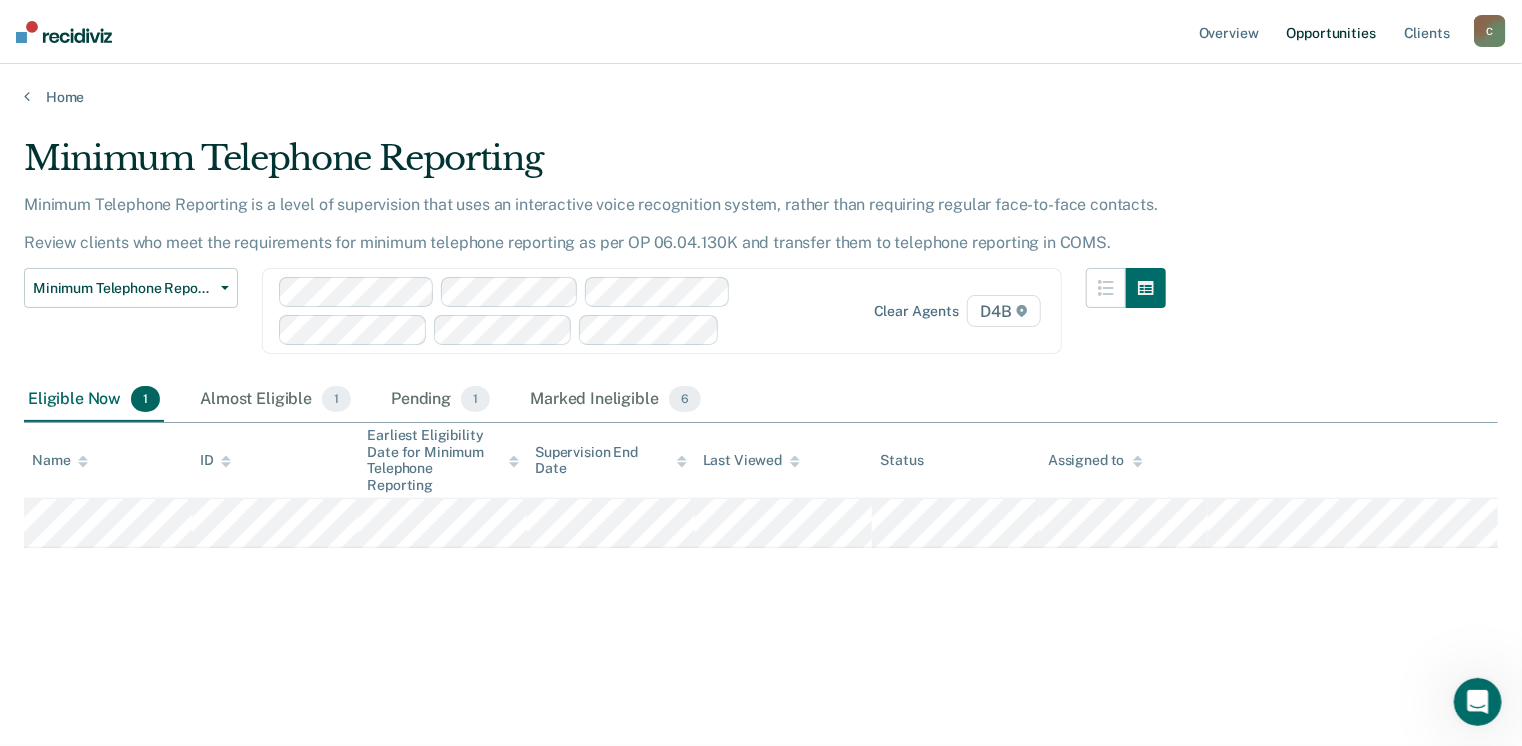 click on "Opportunities" at bounding box center (1331, 32) 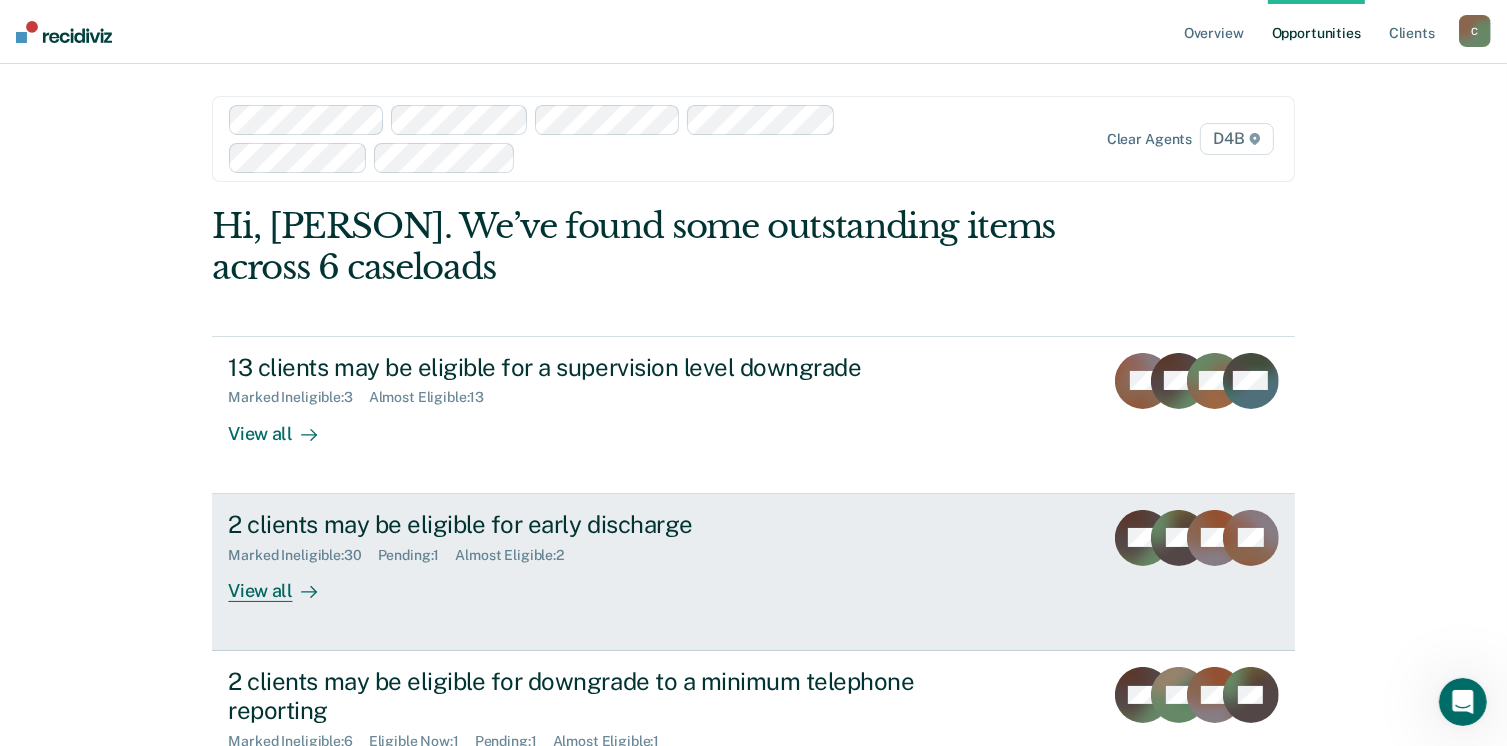 click on "2 clients may be eligible for early discharge" at bounding box center (579, 524) 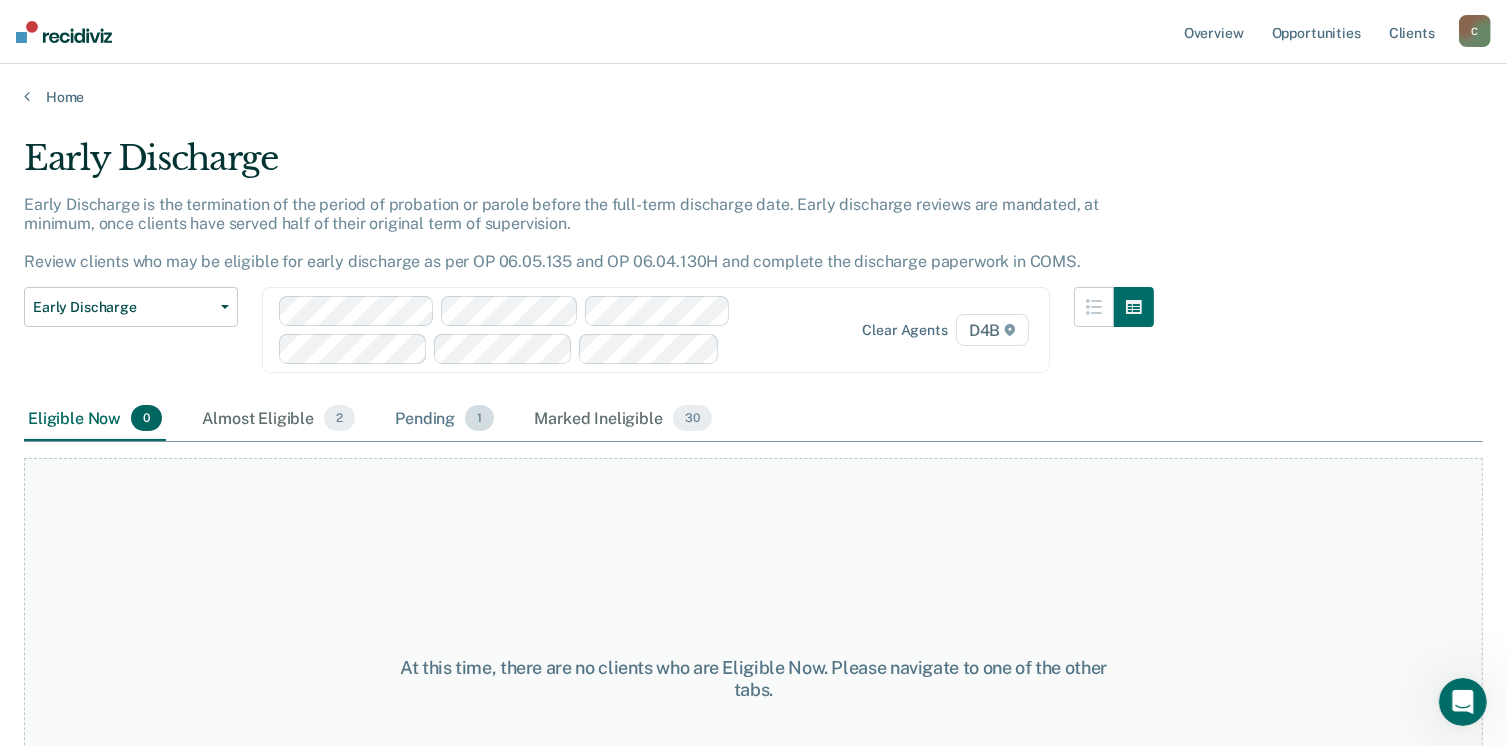 click on "Pending 1" at bounding box center [444, 419] 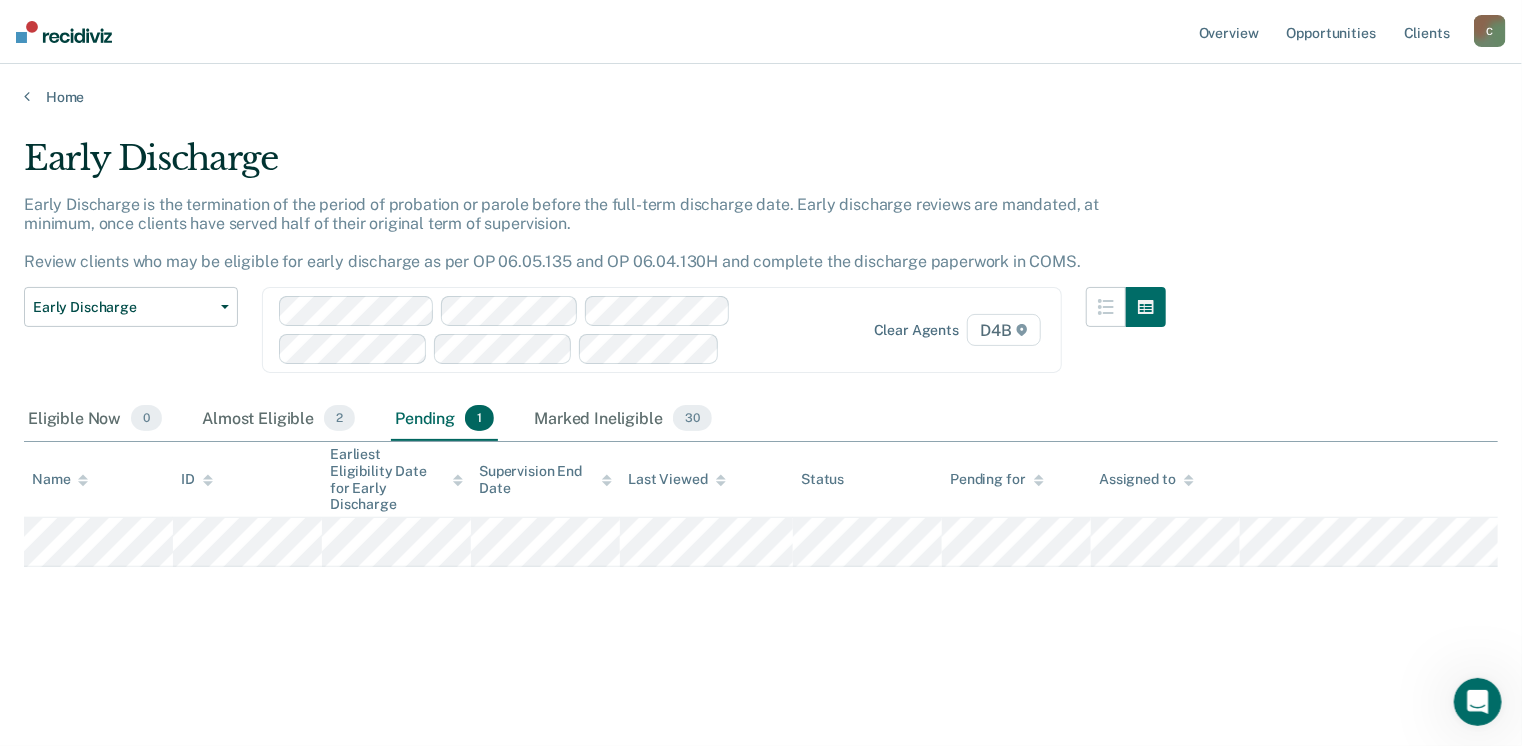 click on "C" at bounding box center (1490, 31) 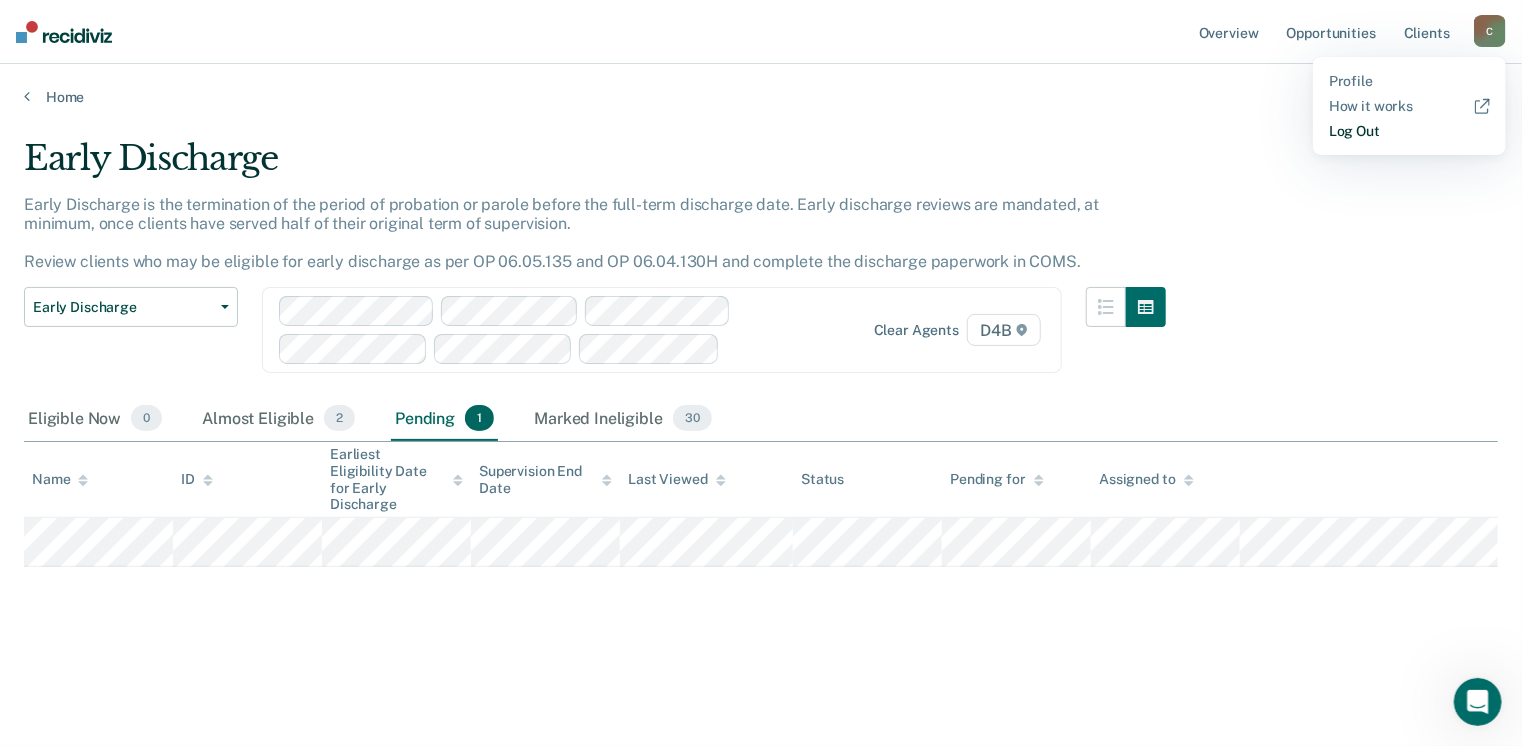 click on "Log Out" at bounding box center (1409, 131) 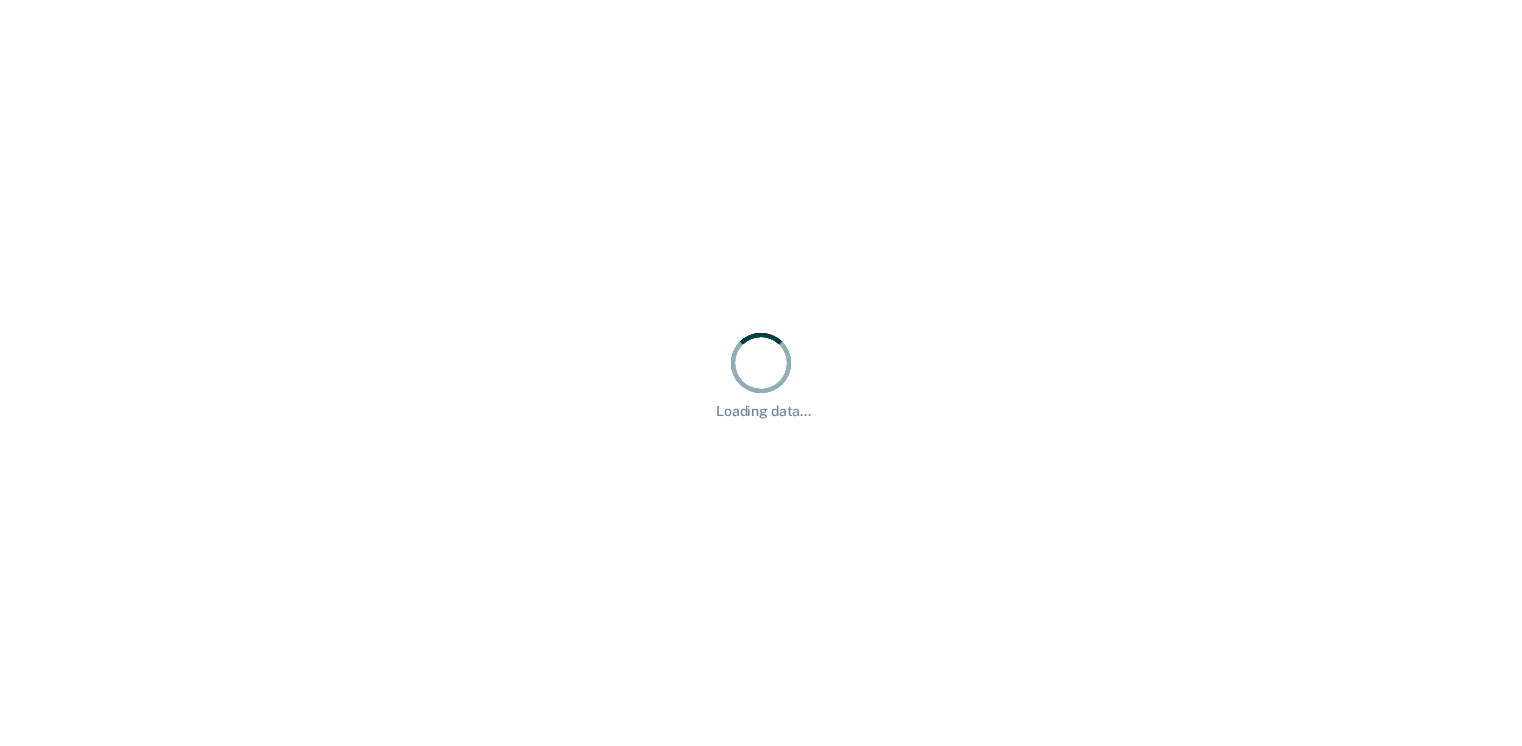 scroll, scrollTop: 0, scrollLeft: 0, axis: both 